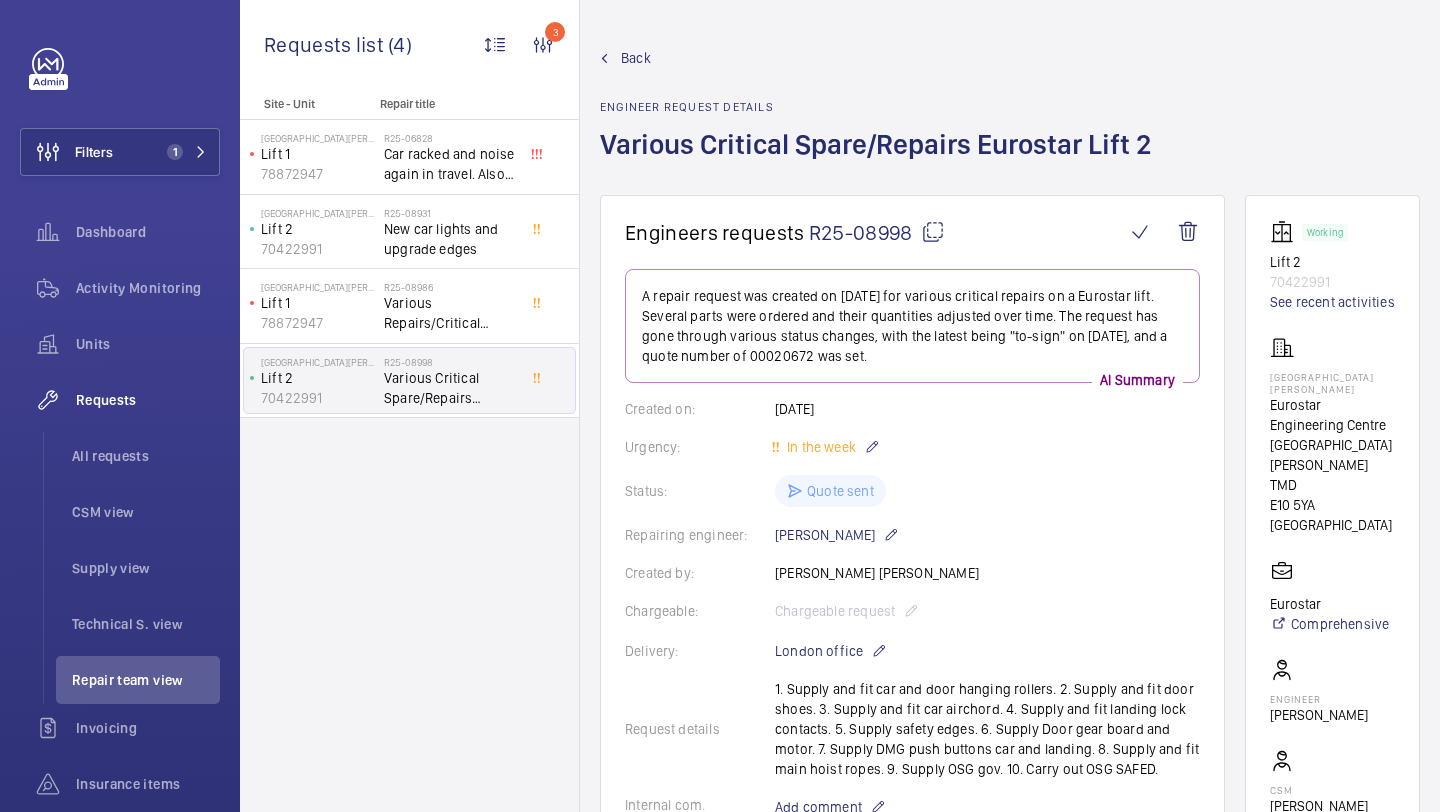 scroll, scrollTop: 0, scrollLeft: 0, axis: both 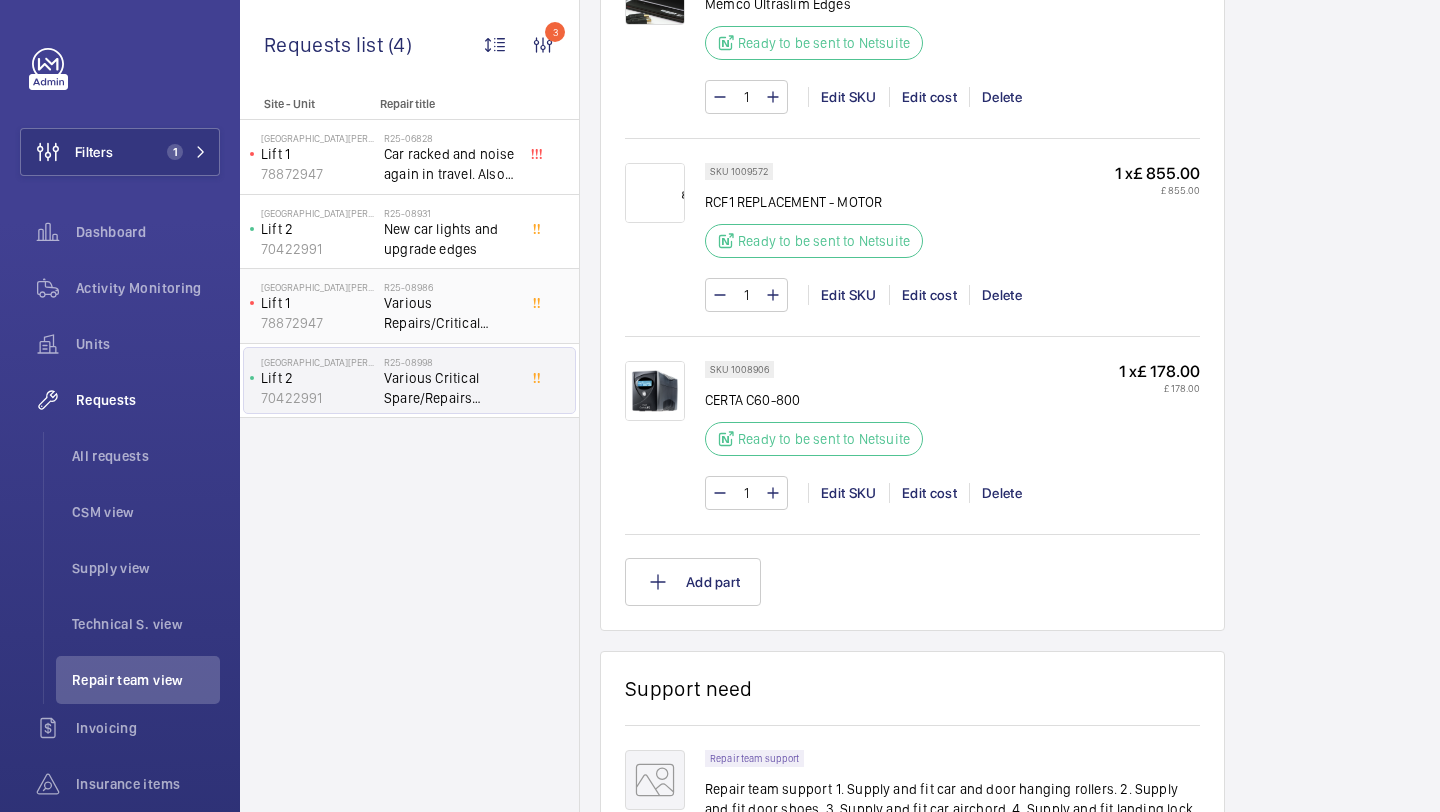 click on "Various Repairs/Critical Spares At Temple [PERSON_NAME] Eurostar (Lift 1)" 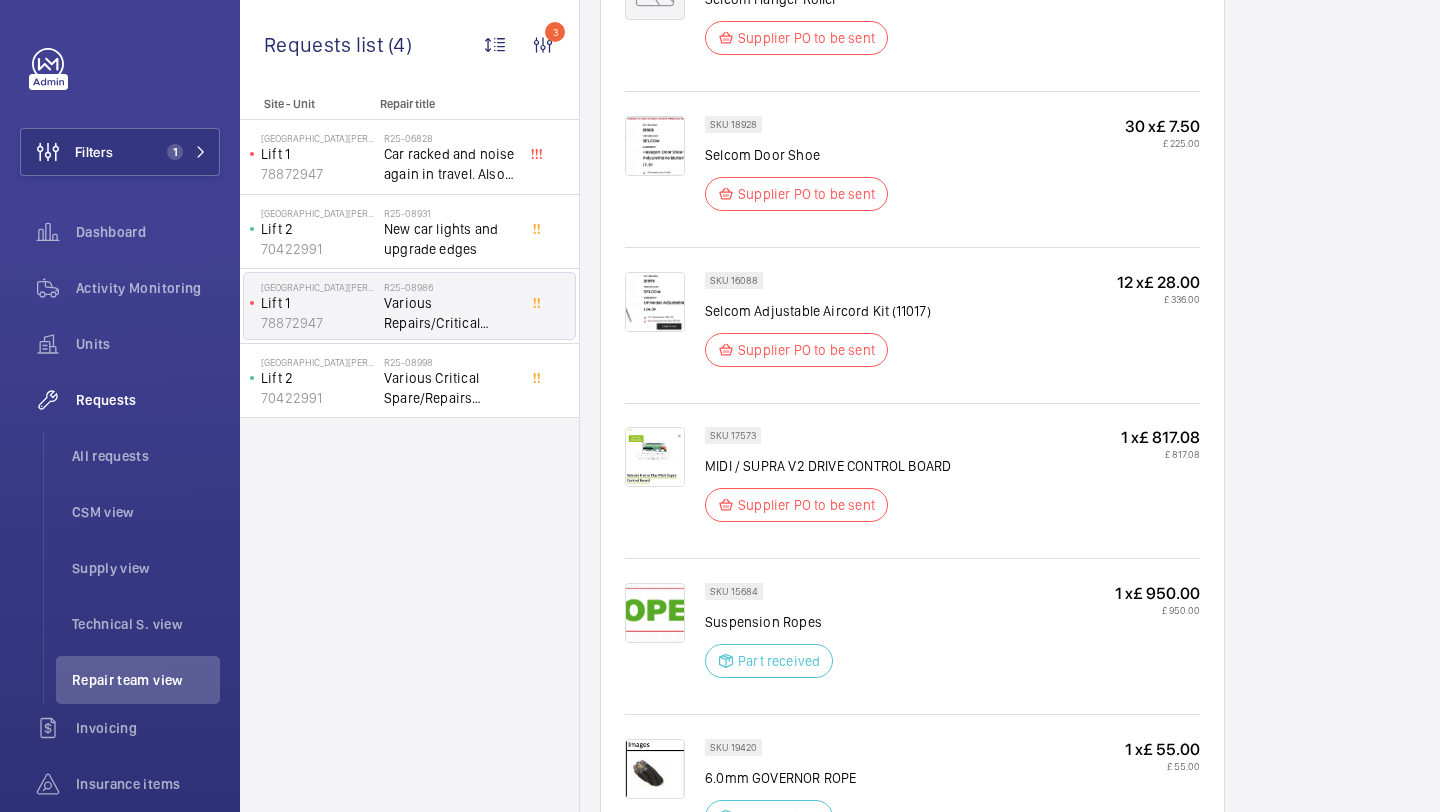 scroll, scrollTop: 1601, scrollLeft: 0, axis: vertical 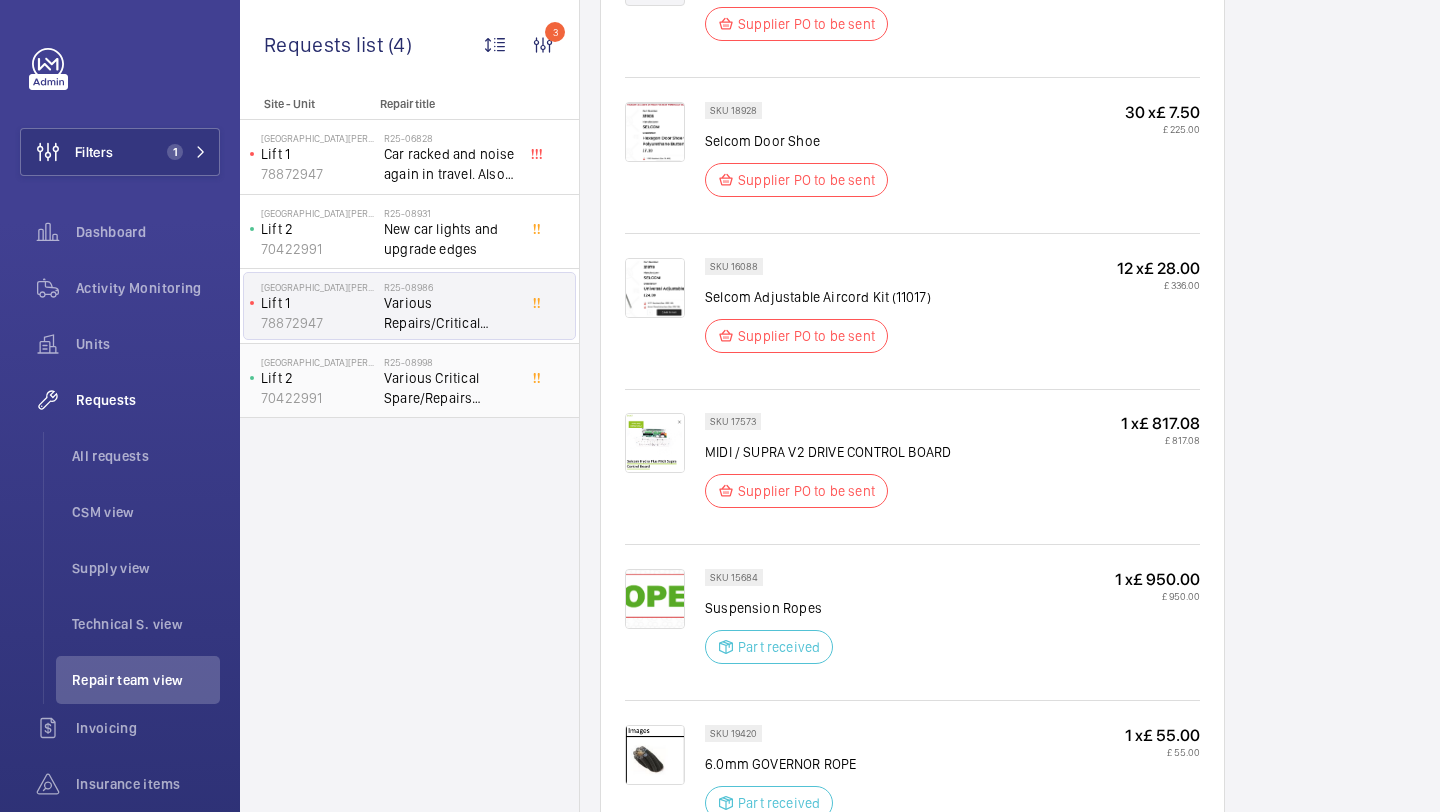click on "Various Critical Spare/Repairs Eurostar Lift 2" 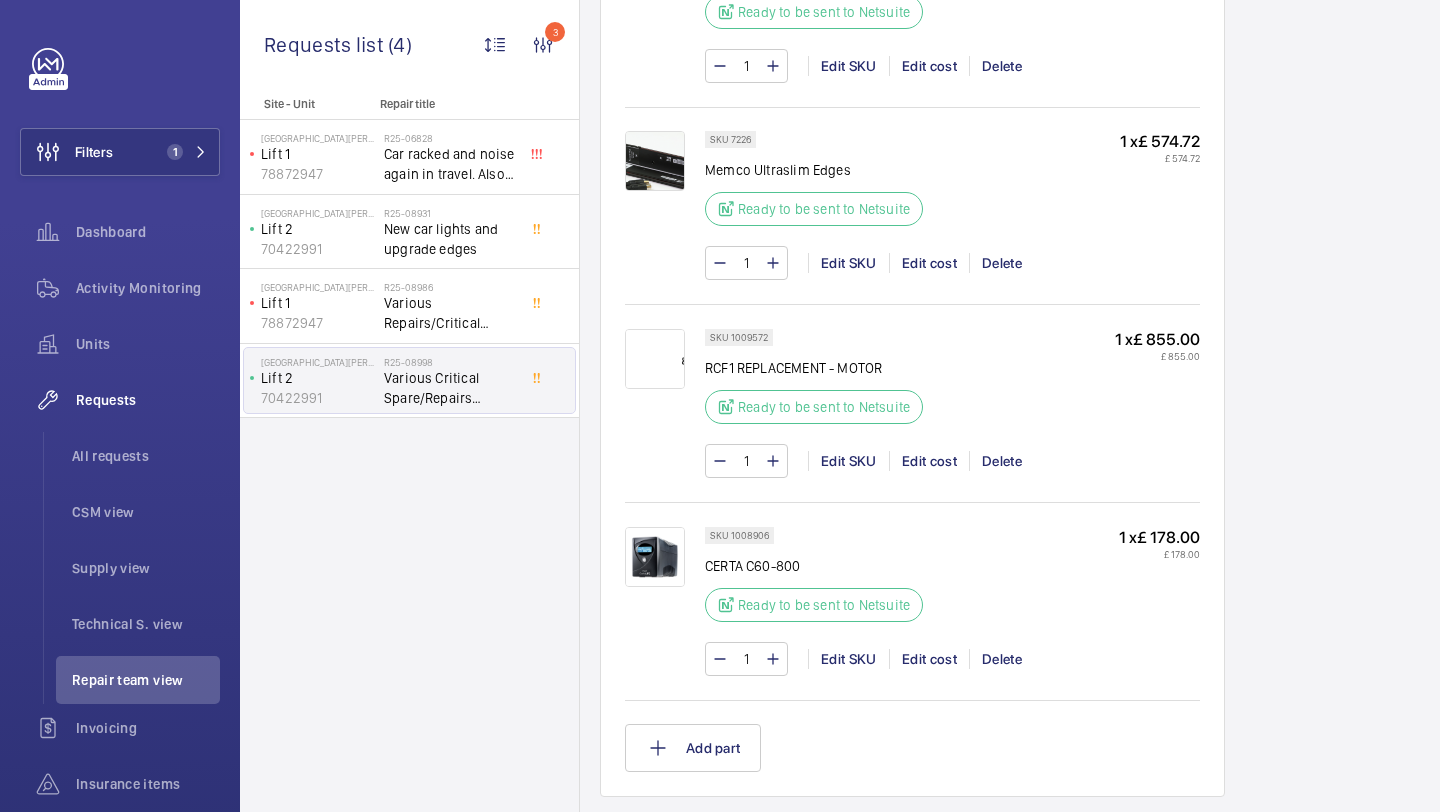 scroll, scrollTop: 1979, scrollLeft: 0, axis: vertical 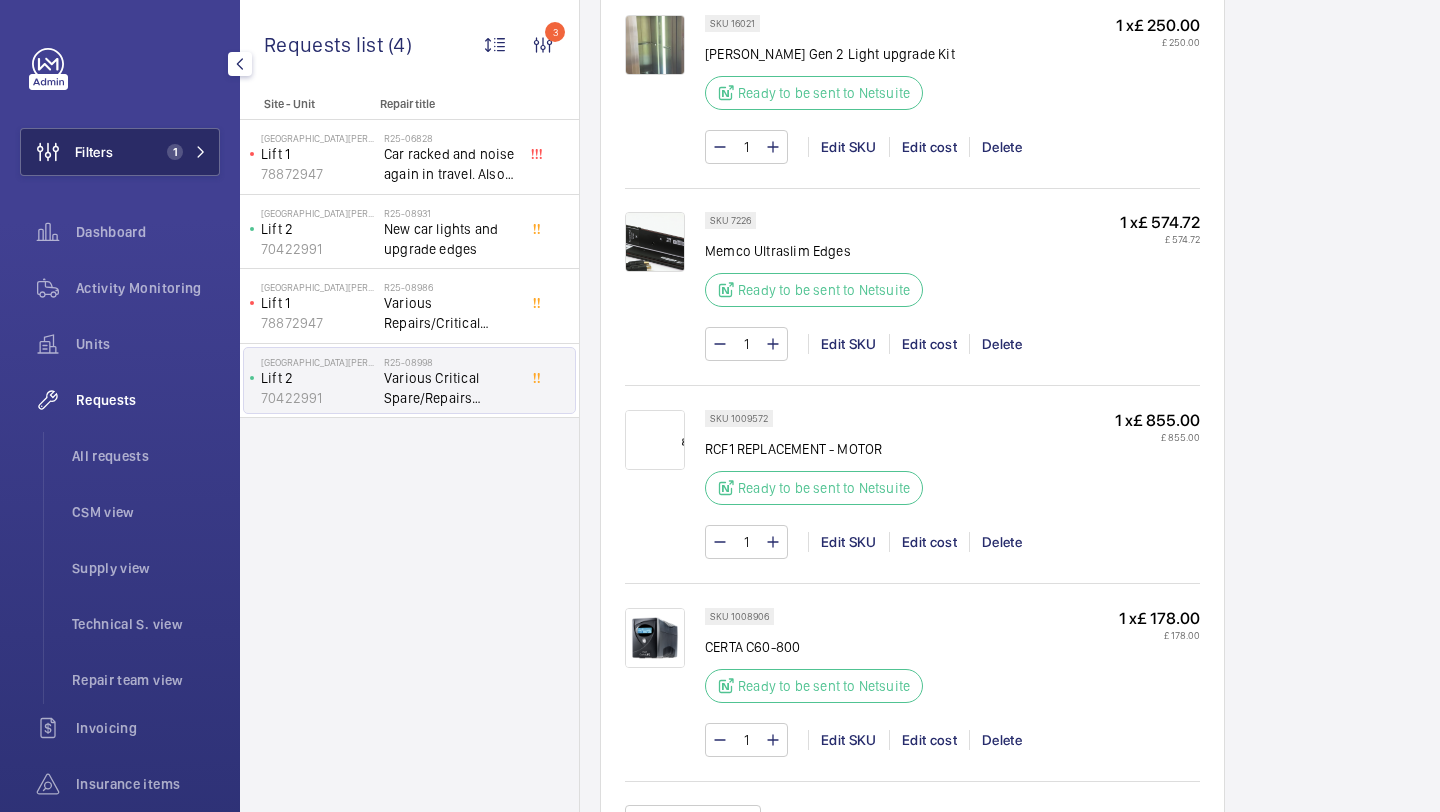 click on "Filters" 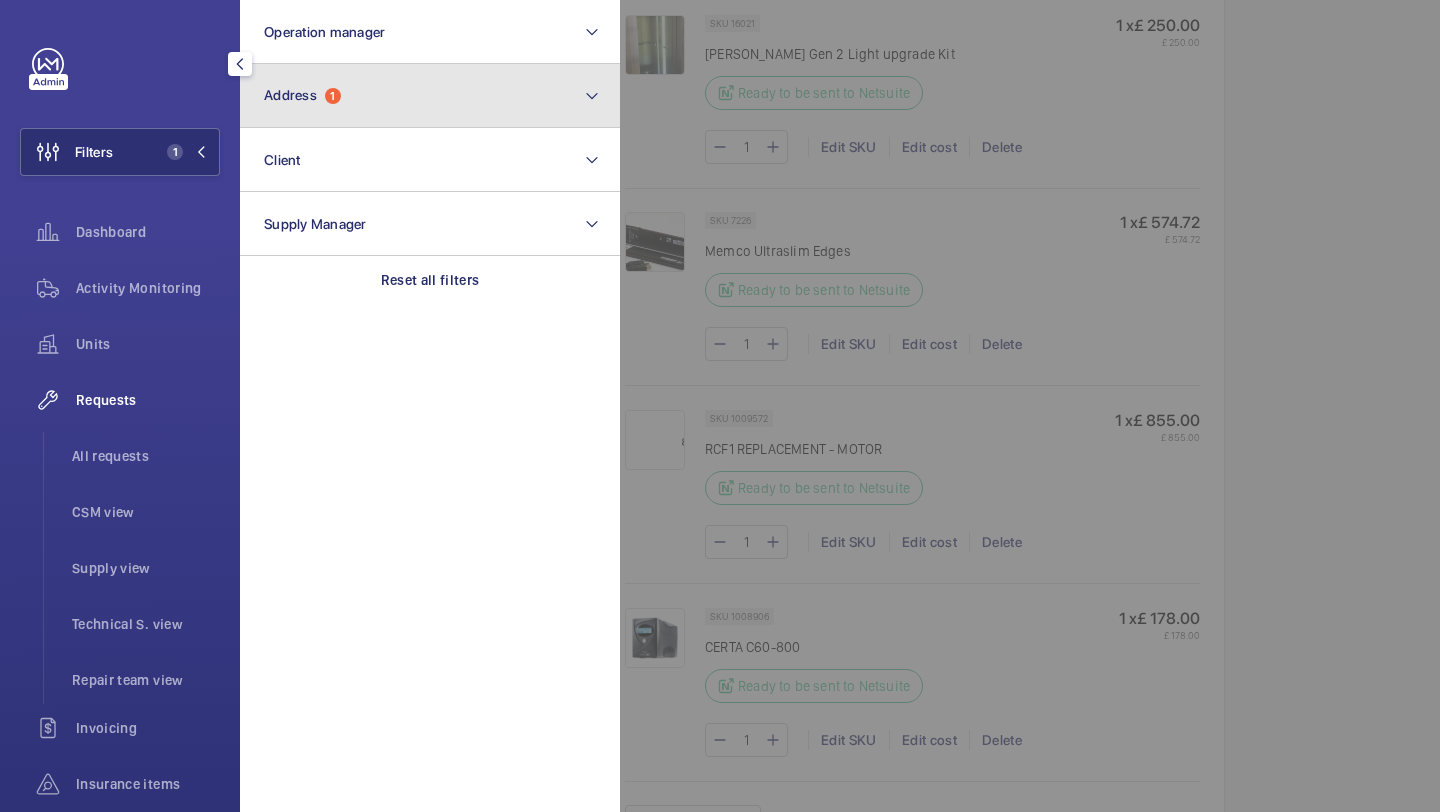 click on "Address  1" 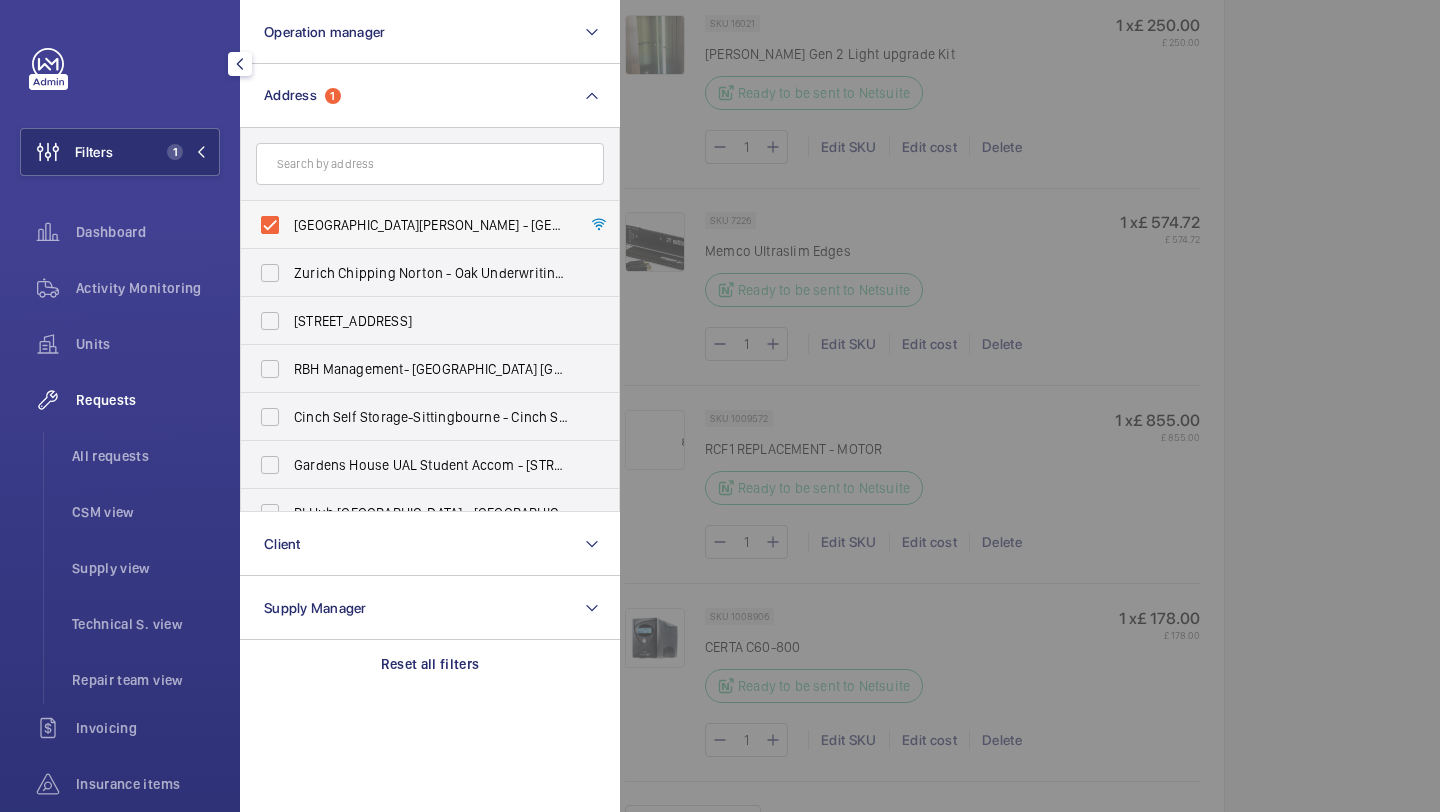 click on "[GEOGRAPHIC_DATA][PERSON_NAME] - [GEOGRAPHIC_DATA] [GEOGRAPHIC_DATA][PERSON_NAME]" at bounding box center (431, 225) 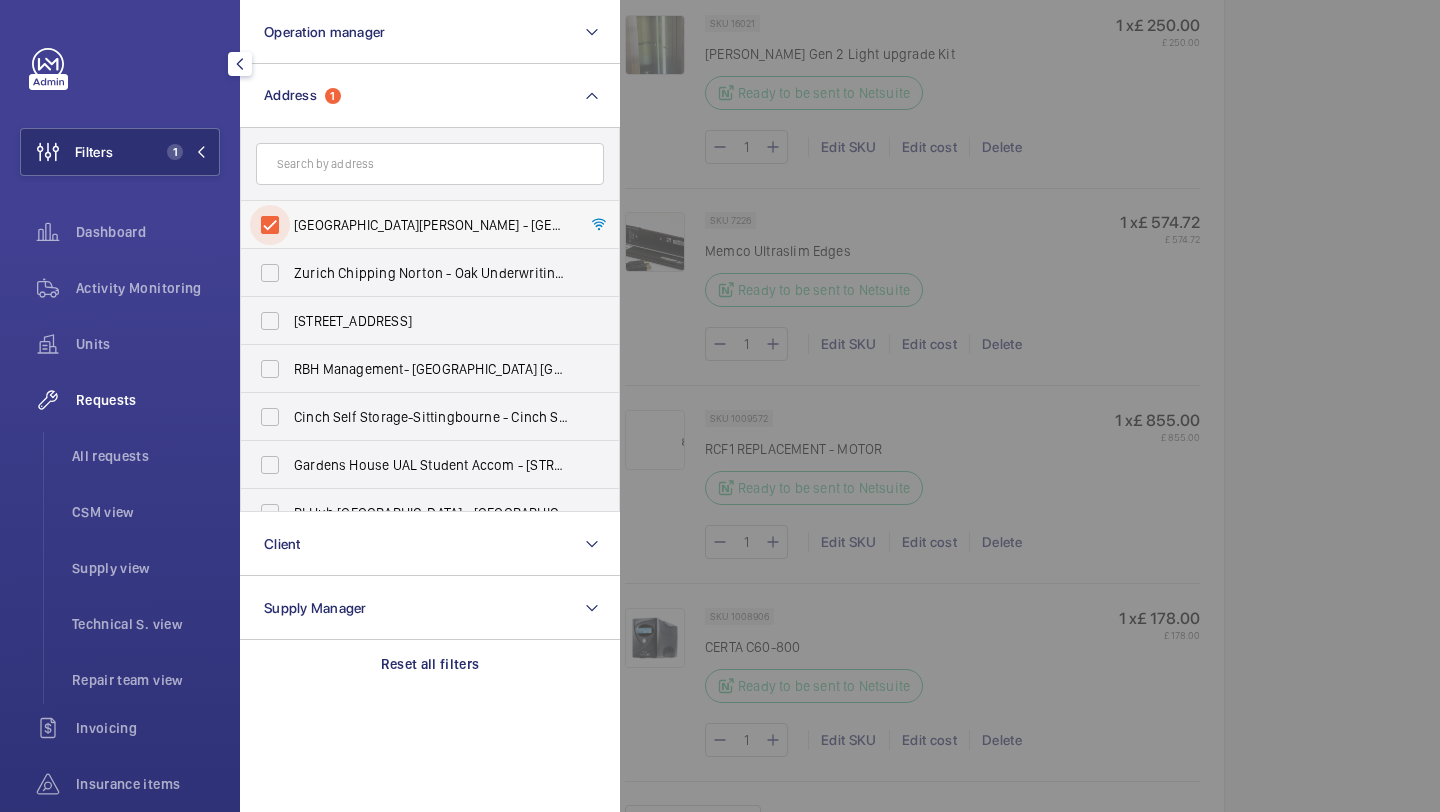 click on "[GEOGRAPHIC_DATA][PERSON_NAME] - [GEOGRAPHIC_DATA] [GEOGRAPHIC_DATA][PERSON_NAME]" at bounding box center (270, 225) 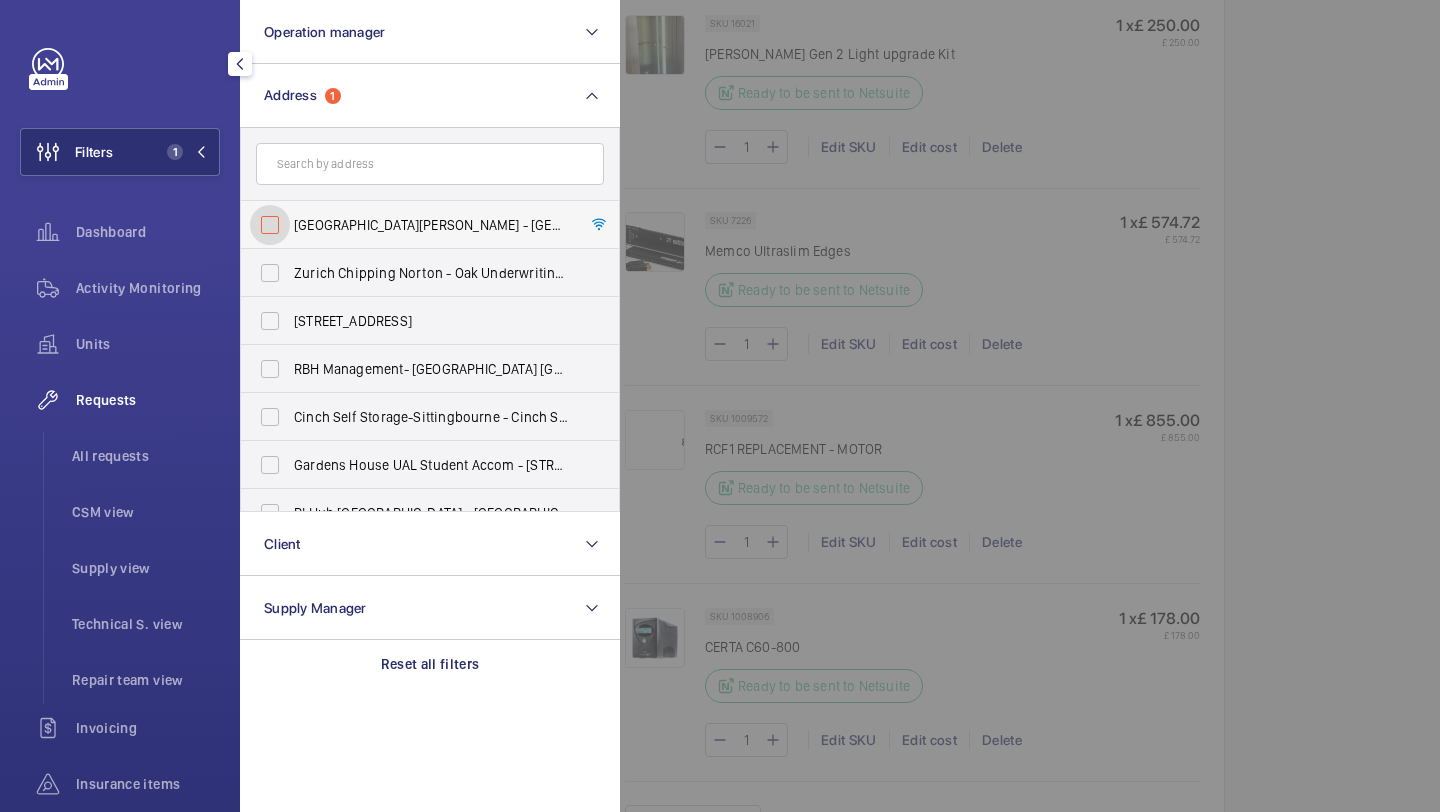 checkbox on "false" 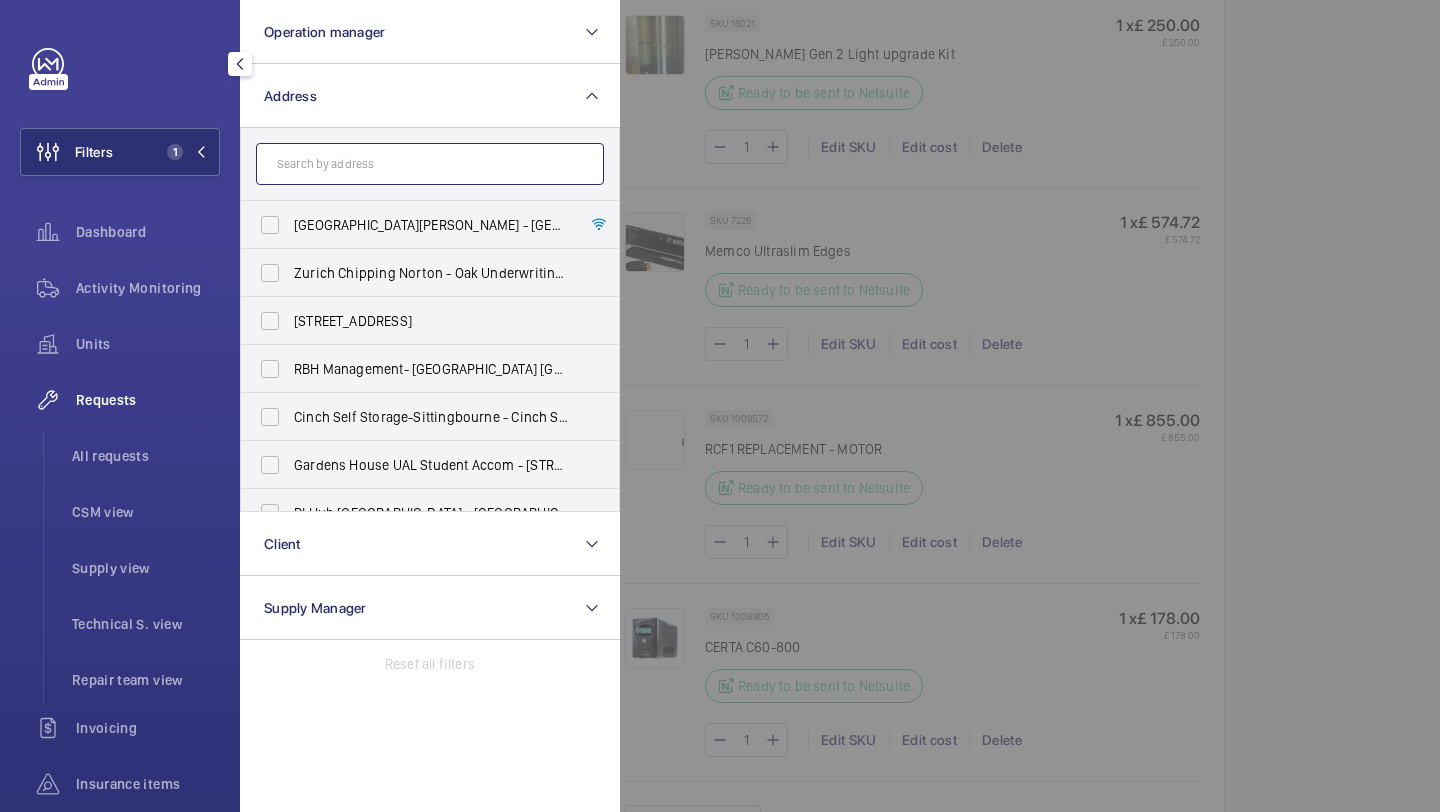 click 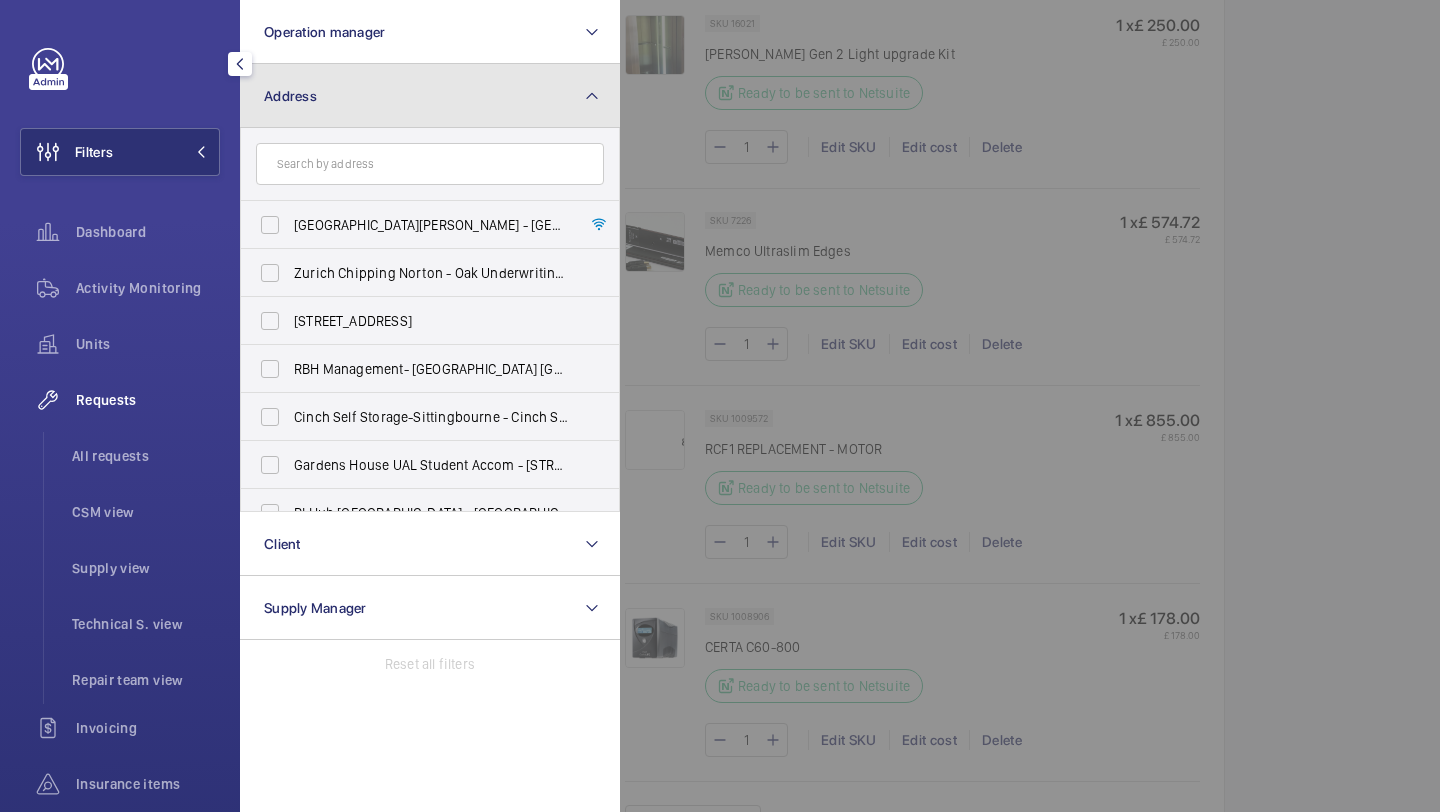 click on "Address" 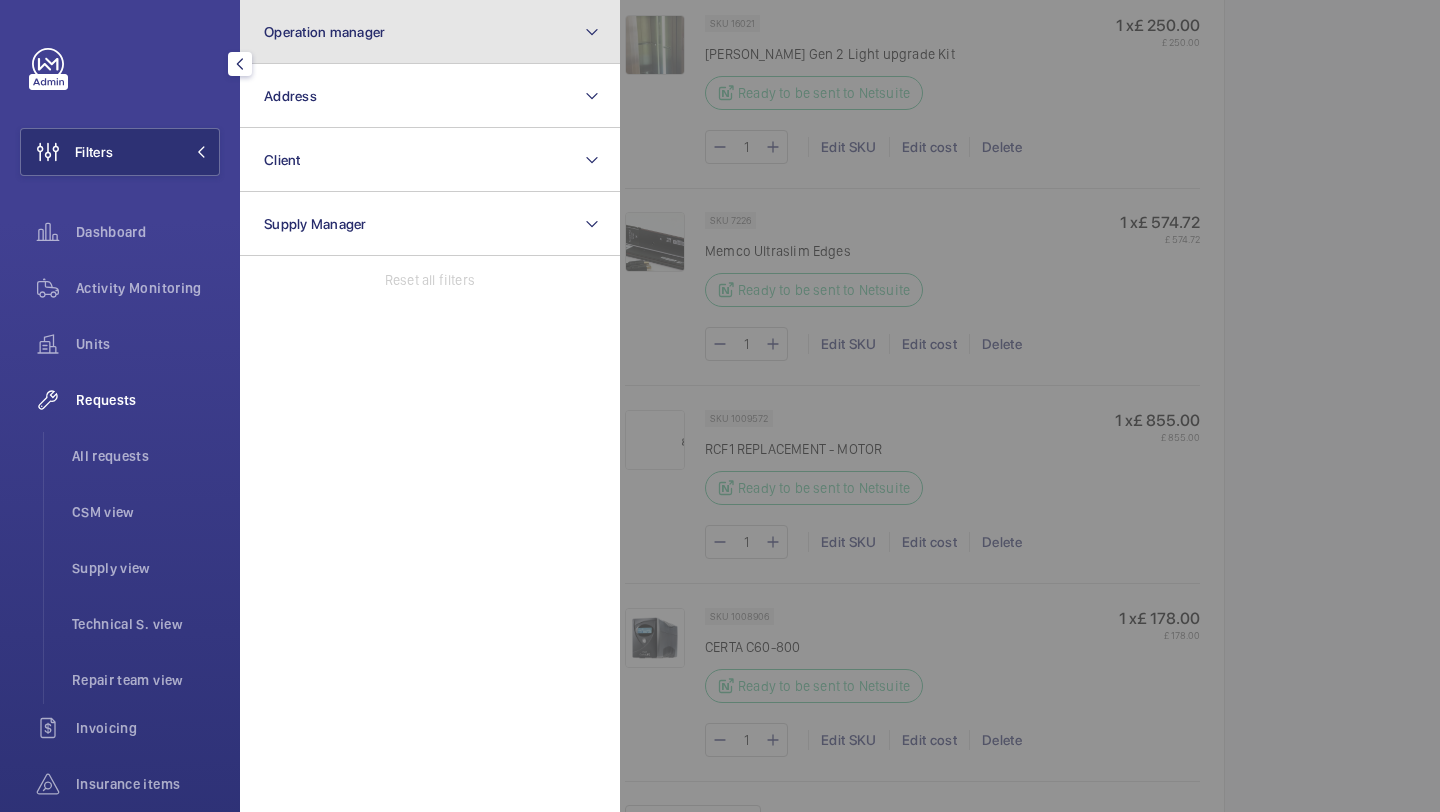 click on "Operation manager" 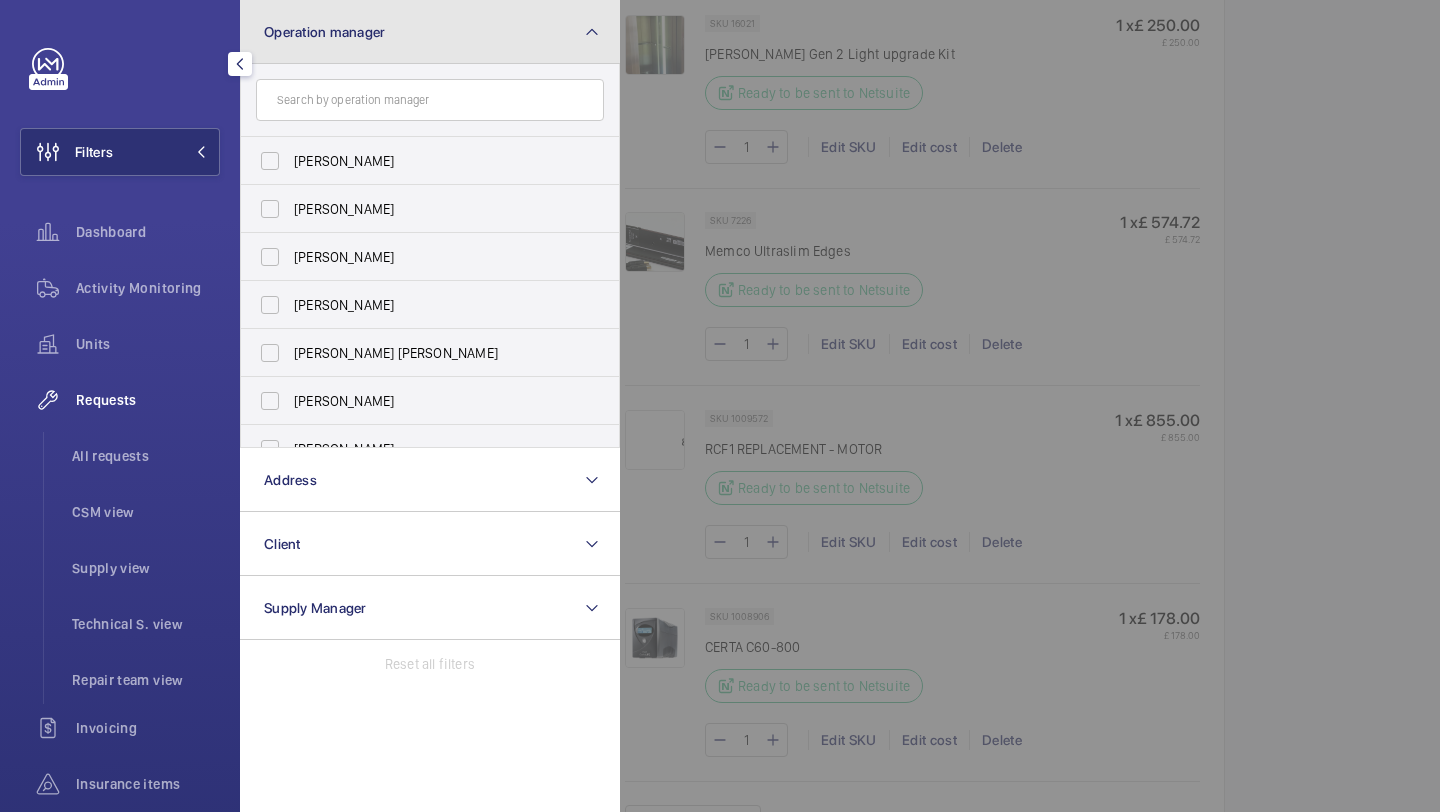 click on "Operation manager" 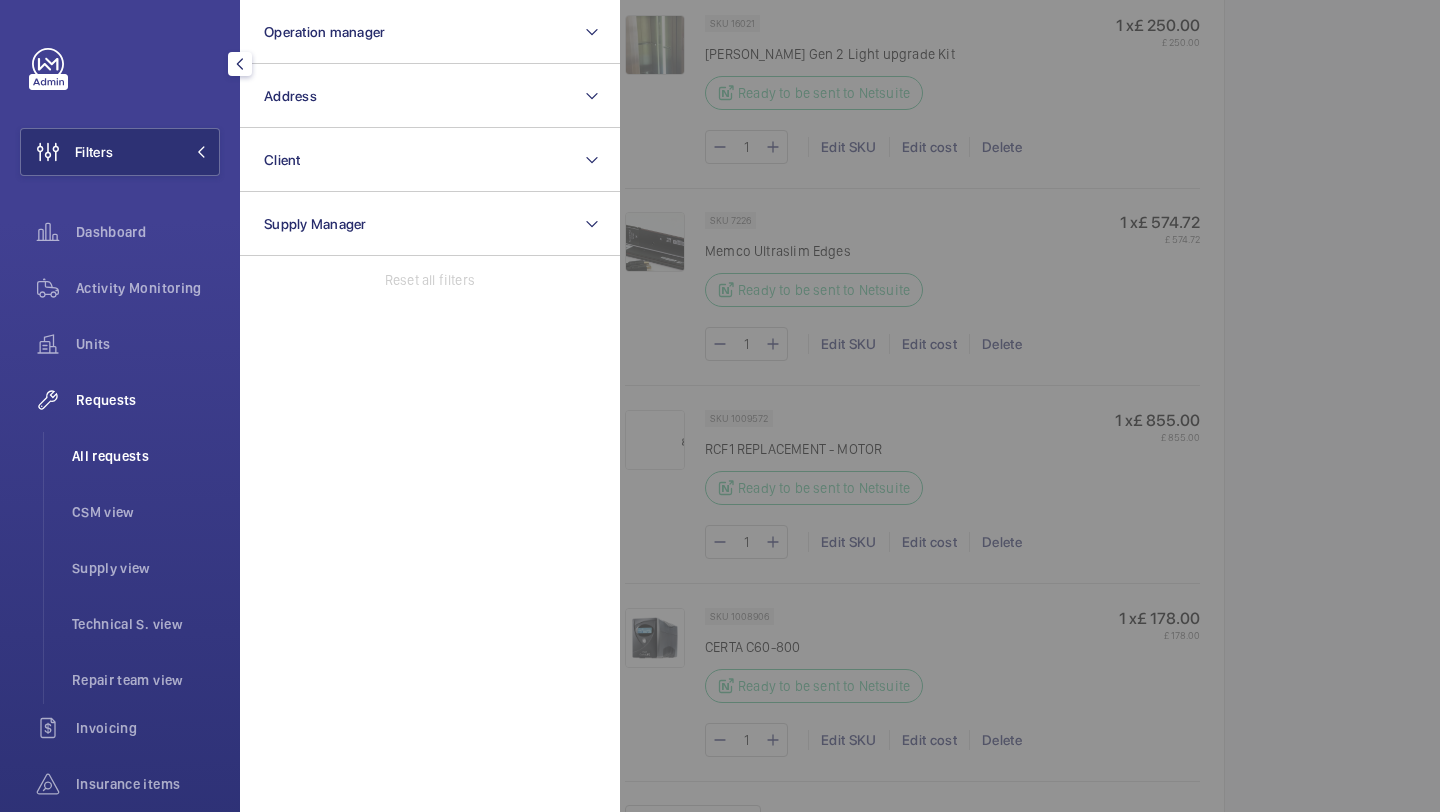 click on "All requests" 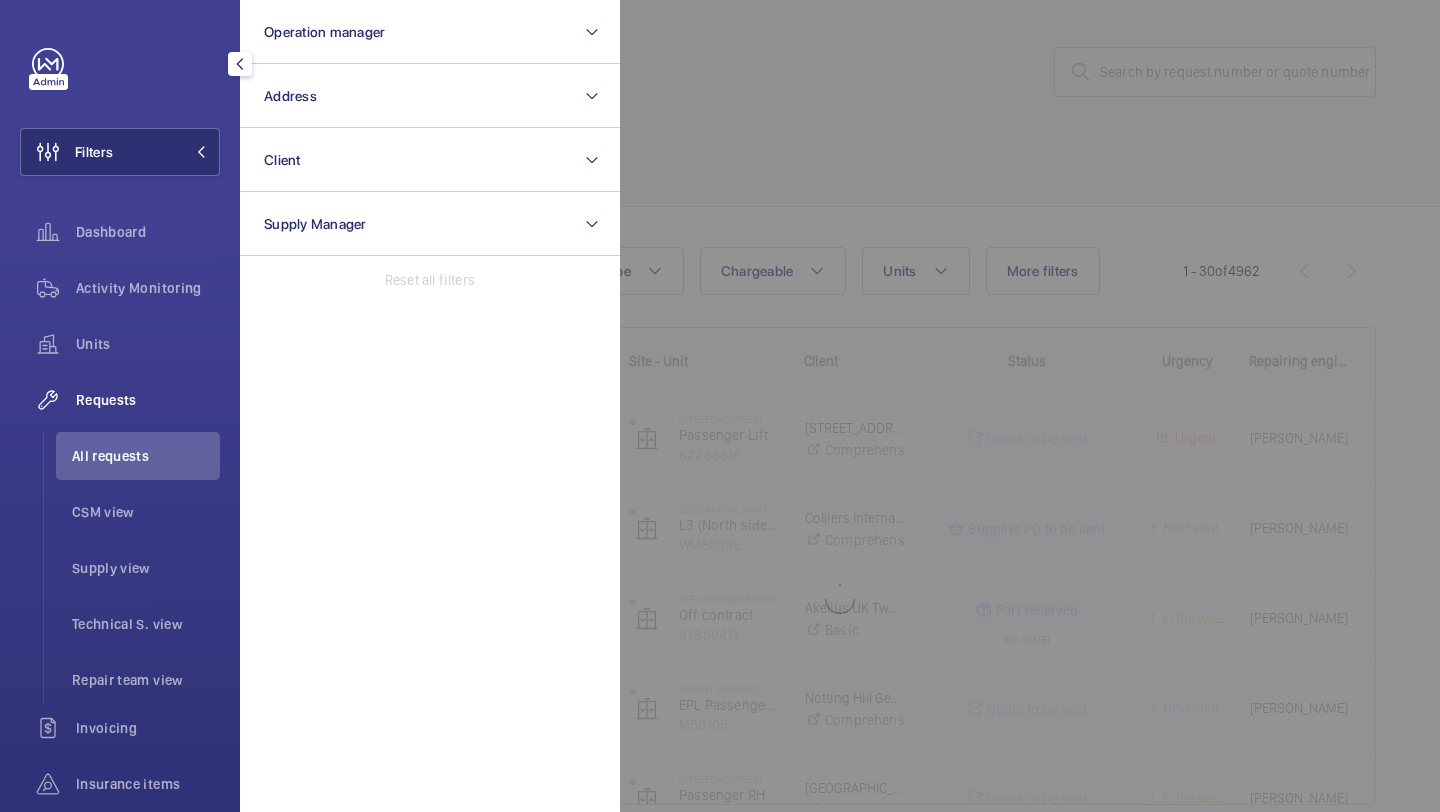 click 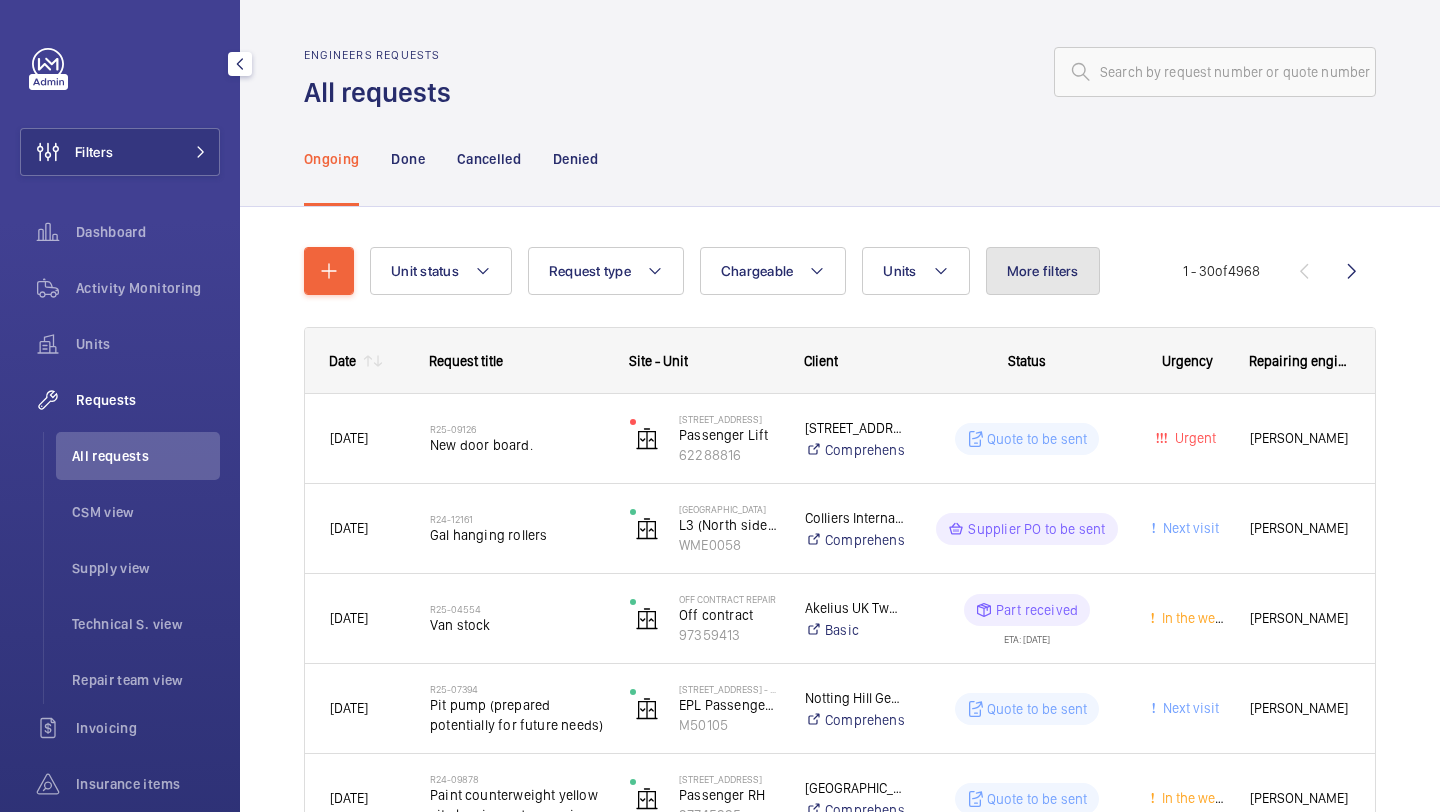 click on "More filters" 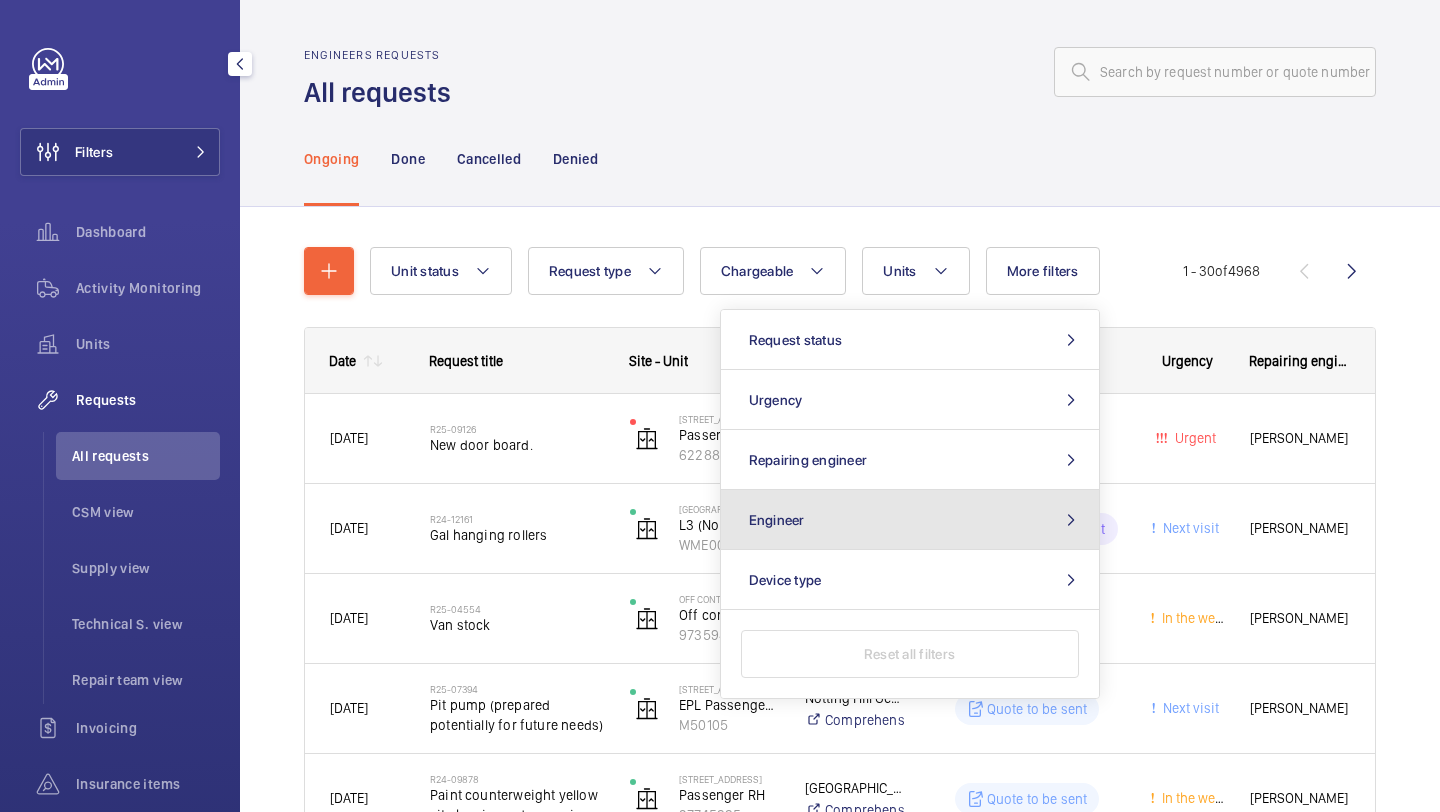click on "Engineer" 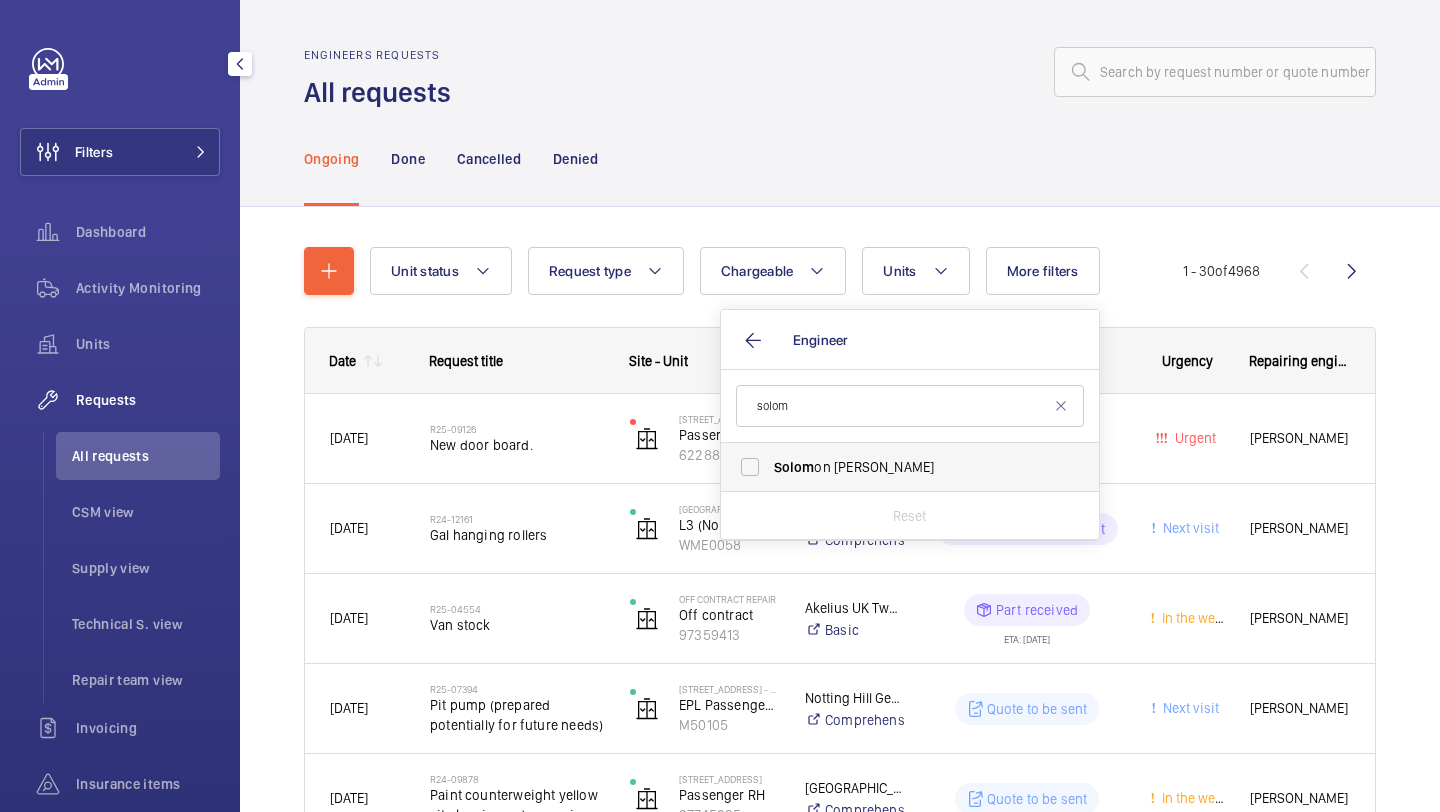 type on "solom" 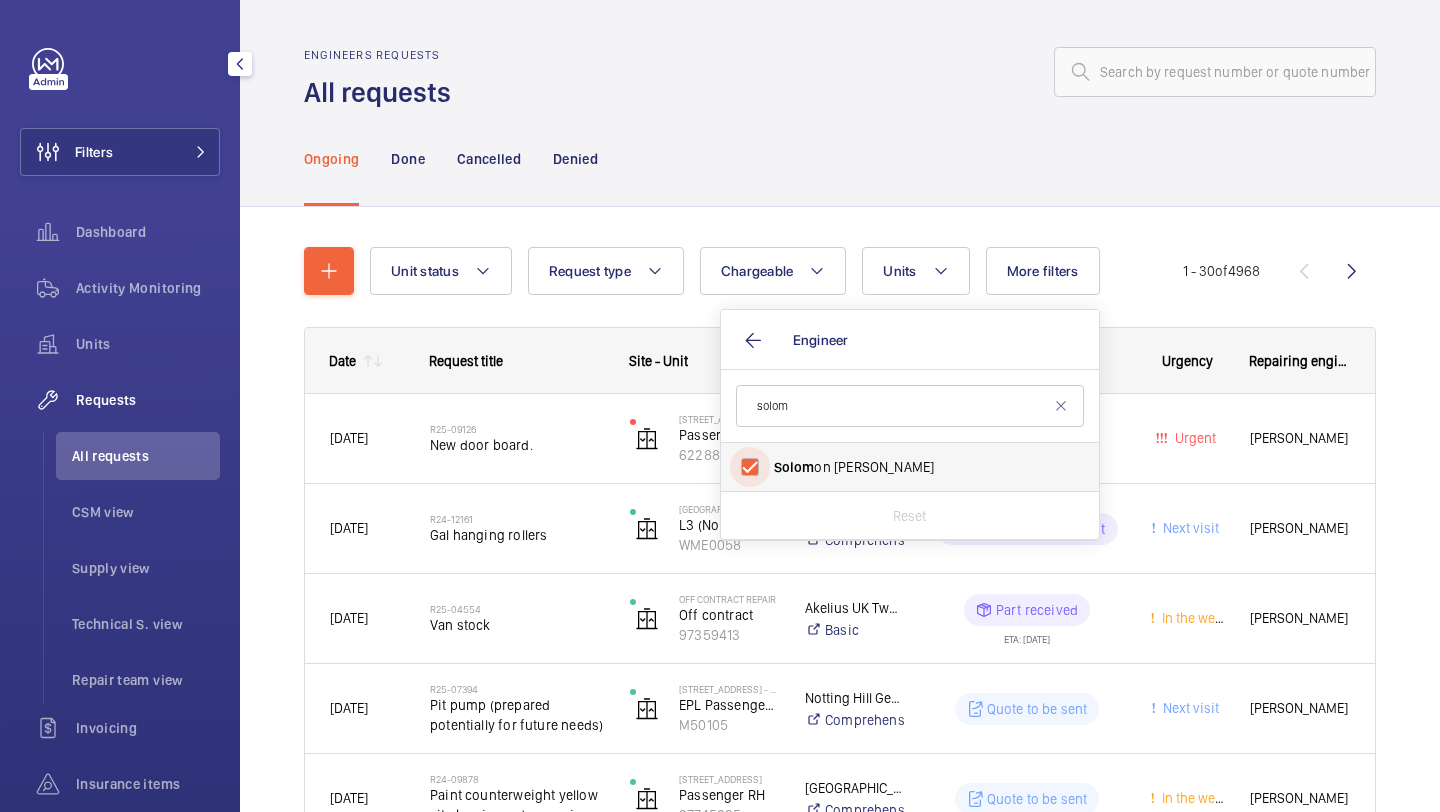 checkbox on "true" 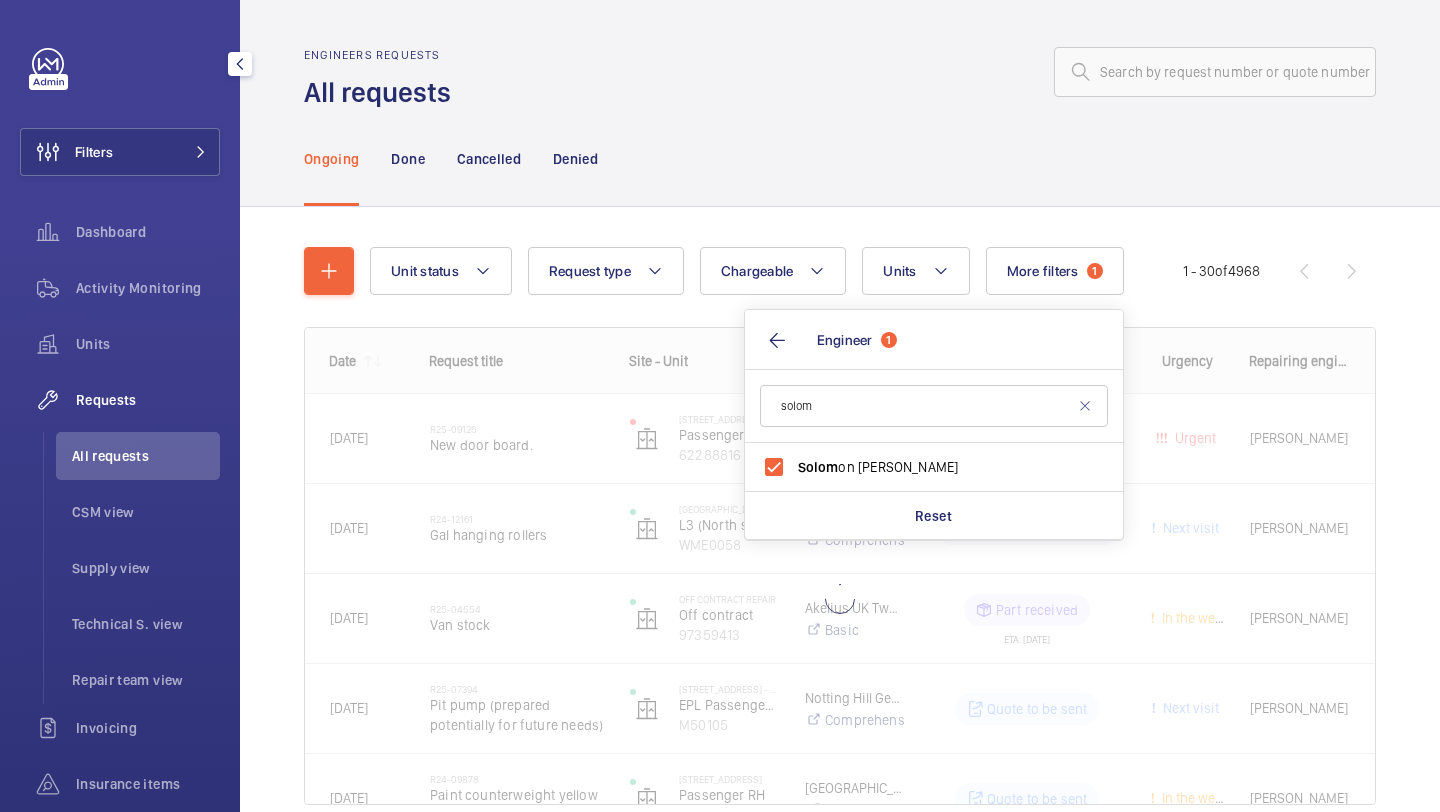 click 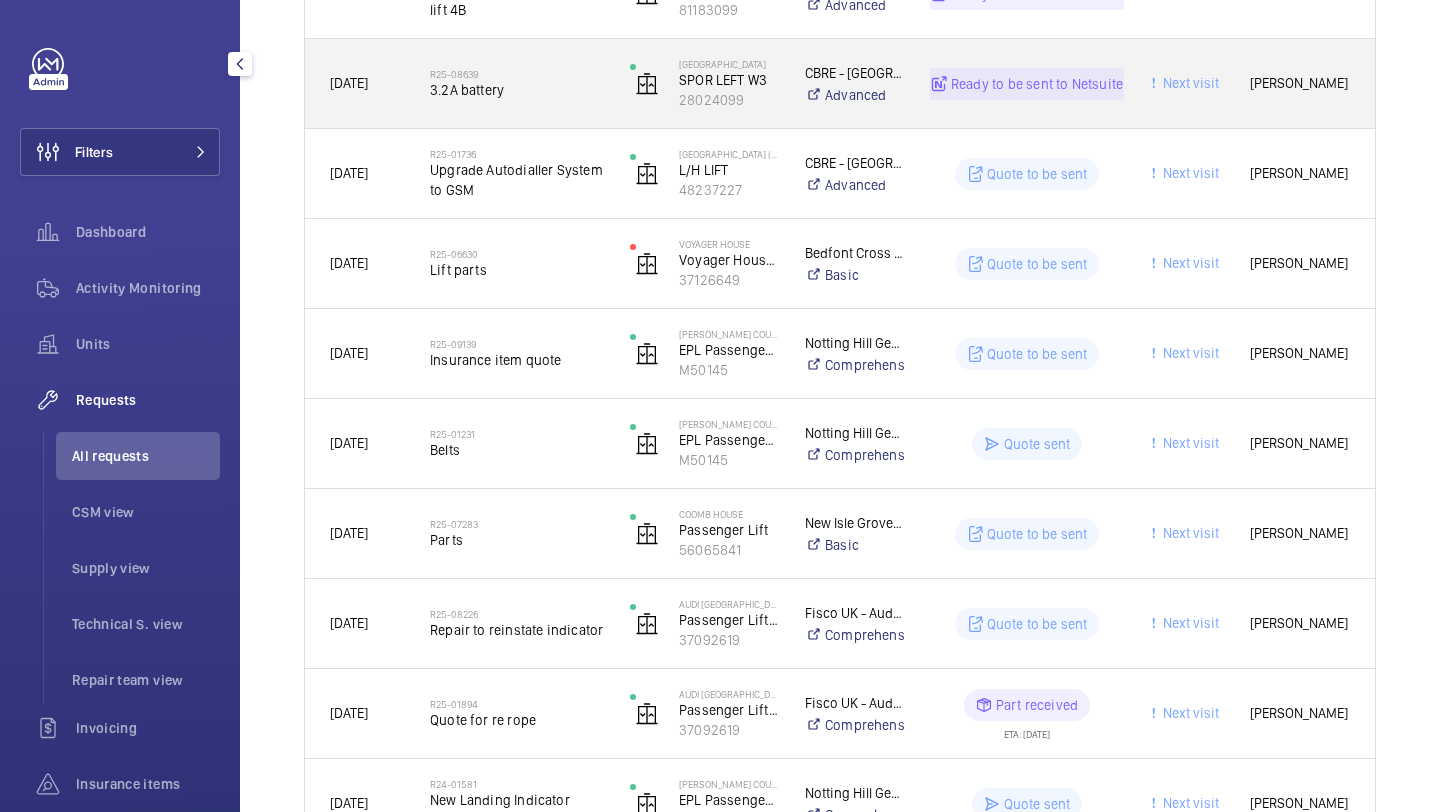 scroll, scrollTop: 1007, scrollLeft: 0, axis: vertical 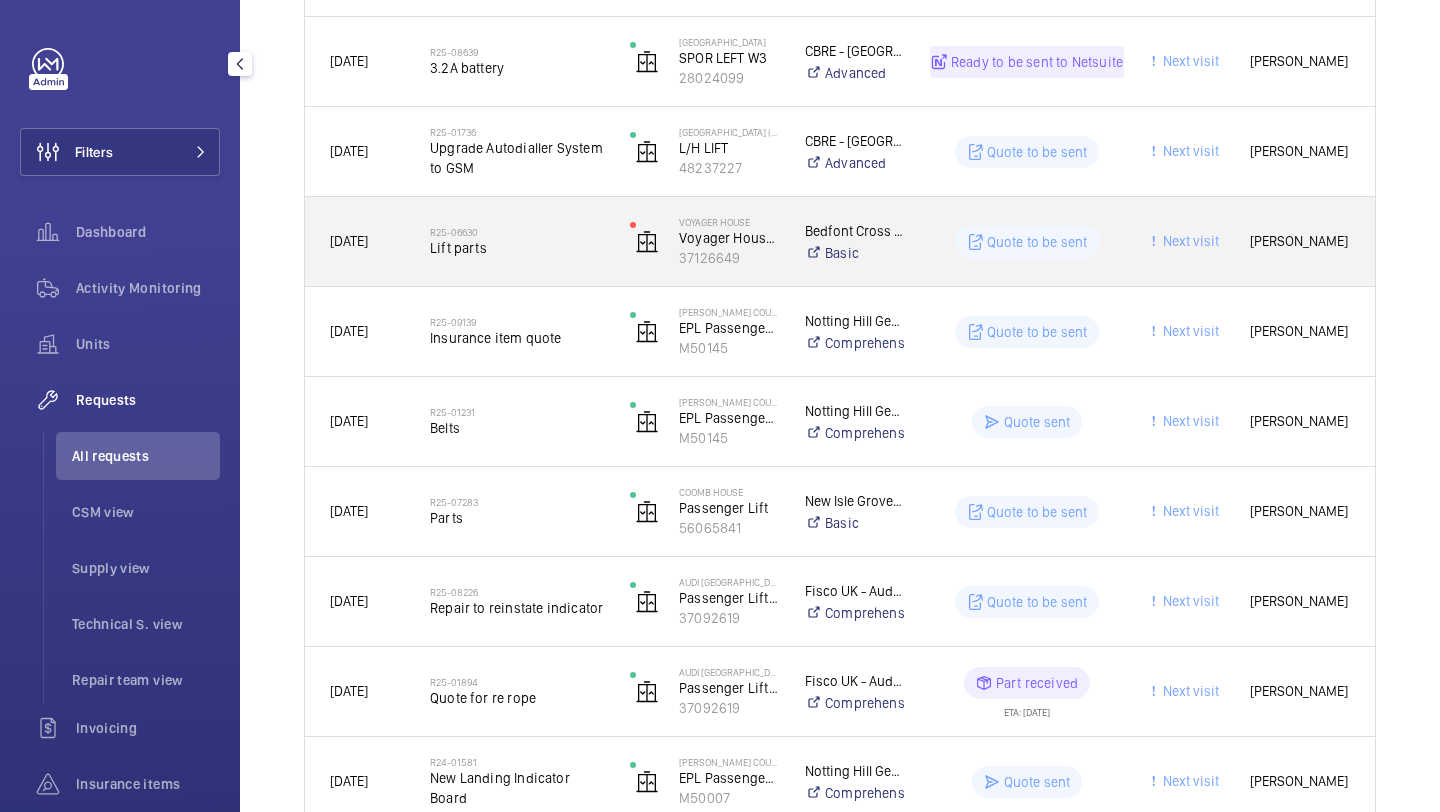 click on "Lift parts" 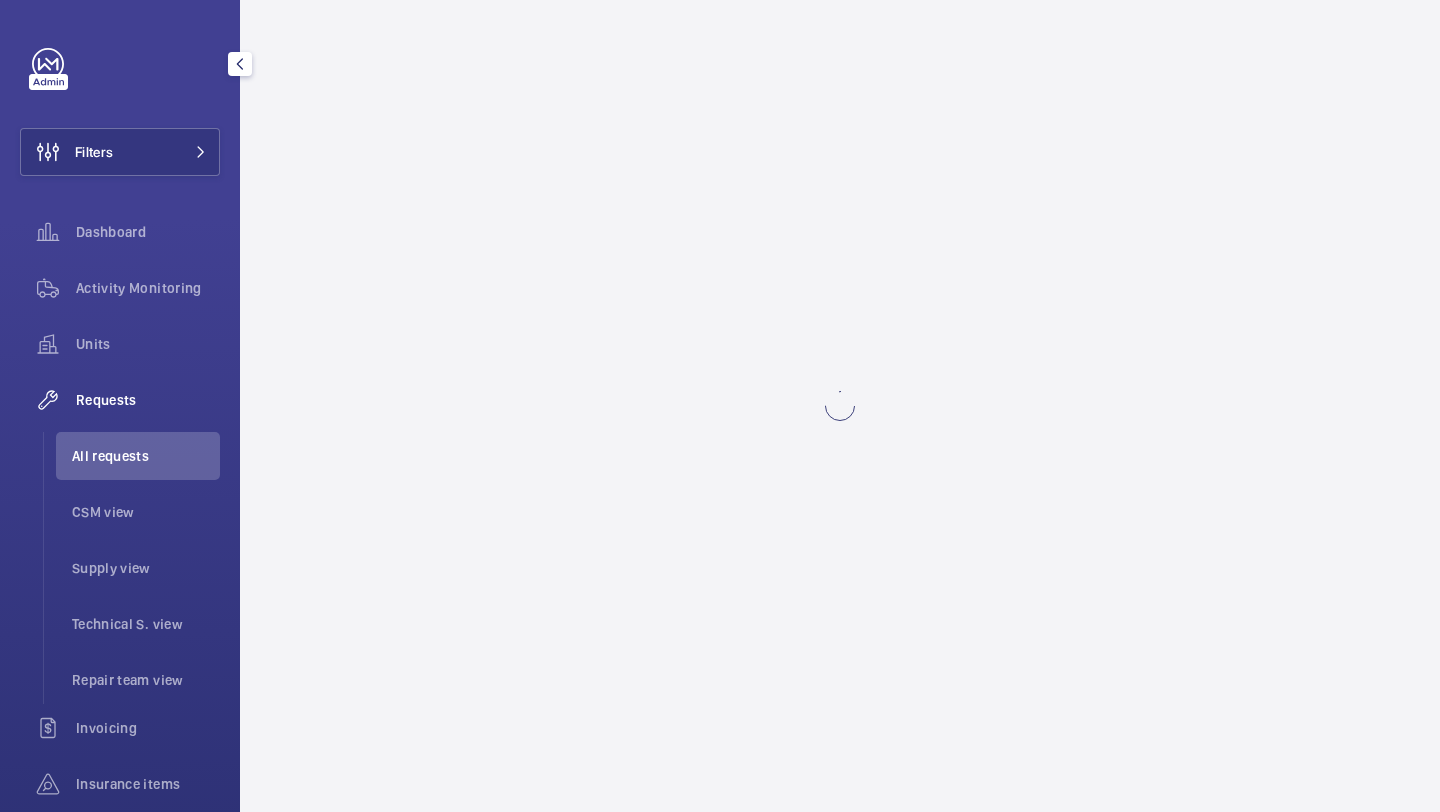 scroll, scrollTop: 0, scrollLeft: 0, axis: both 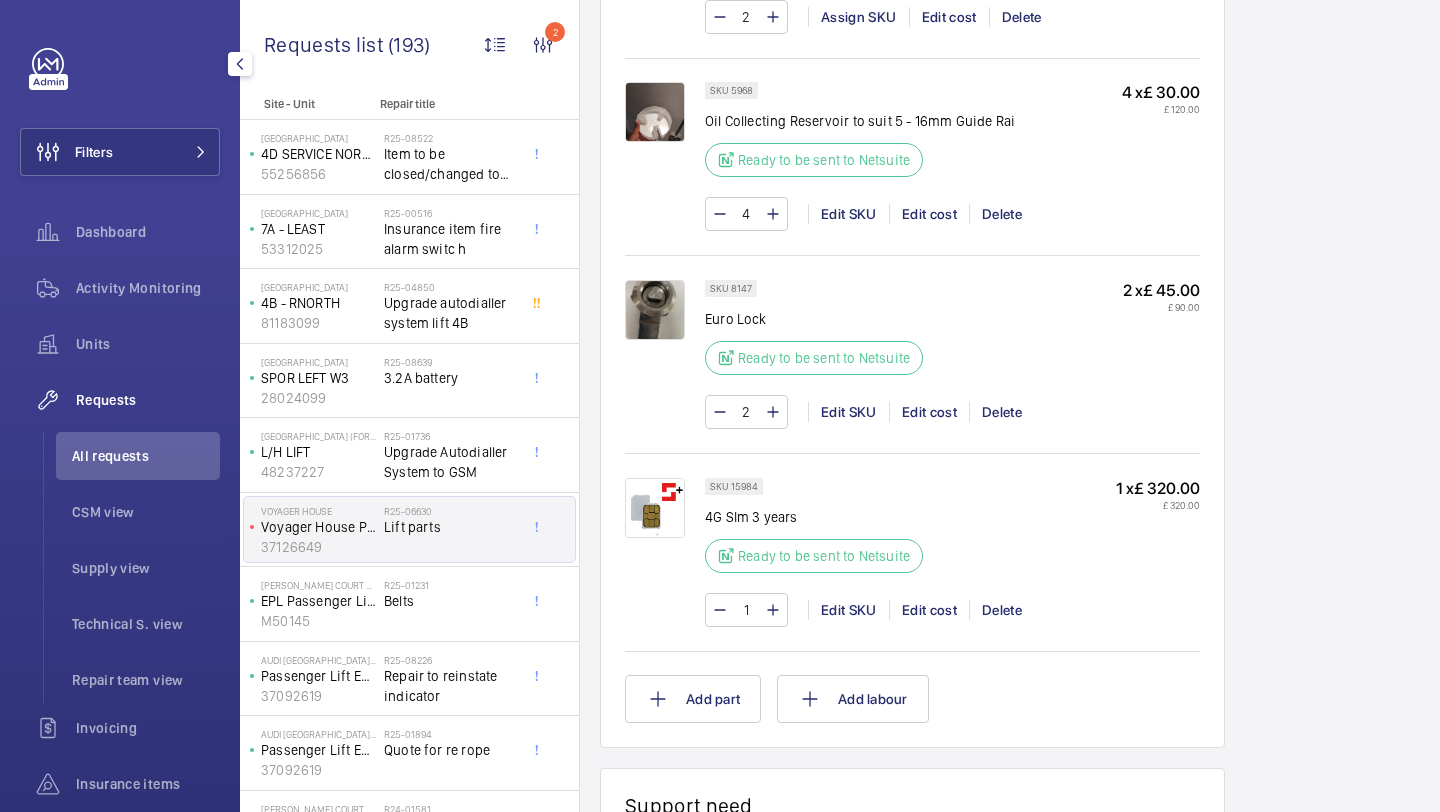 click 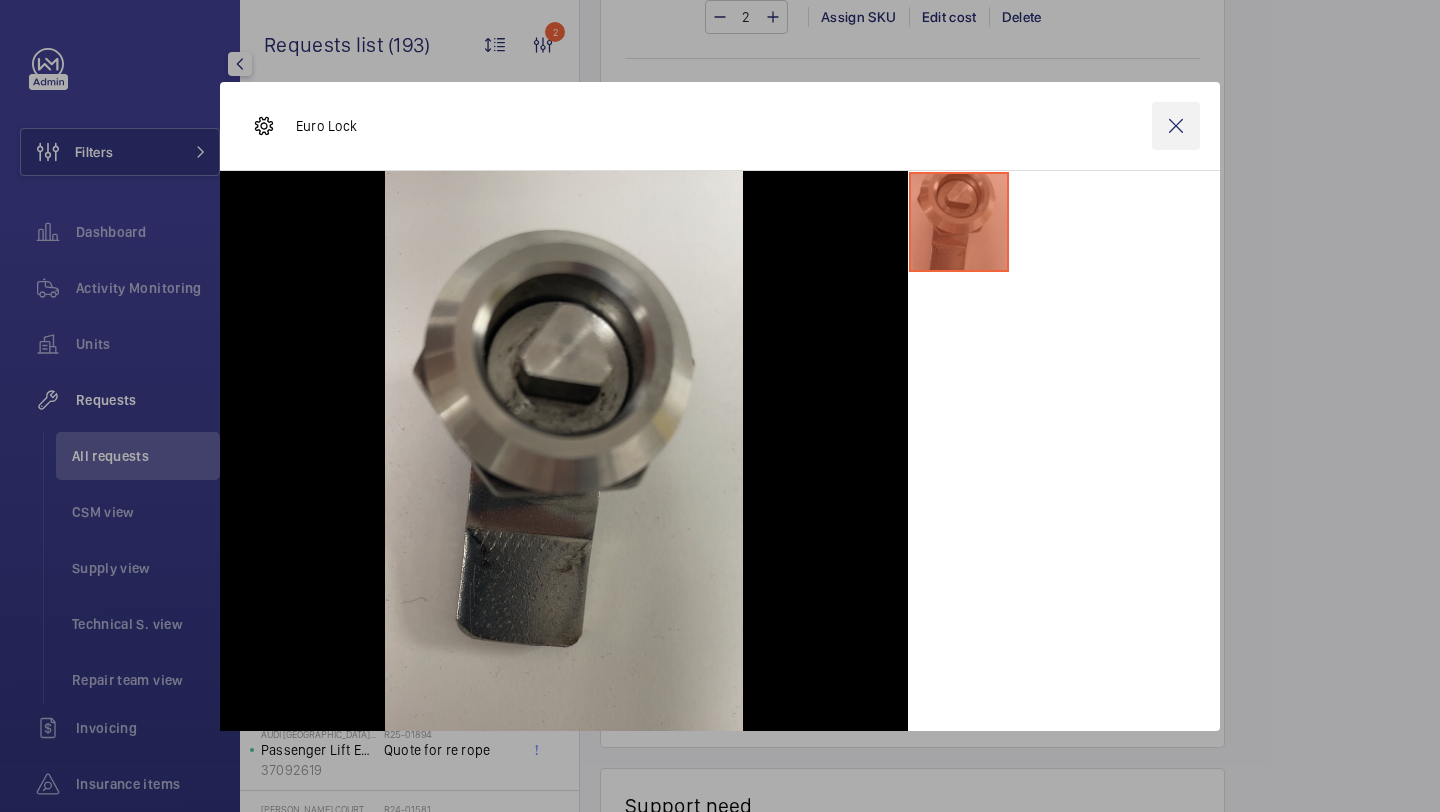 click at bounding box center [1176, 126] 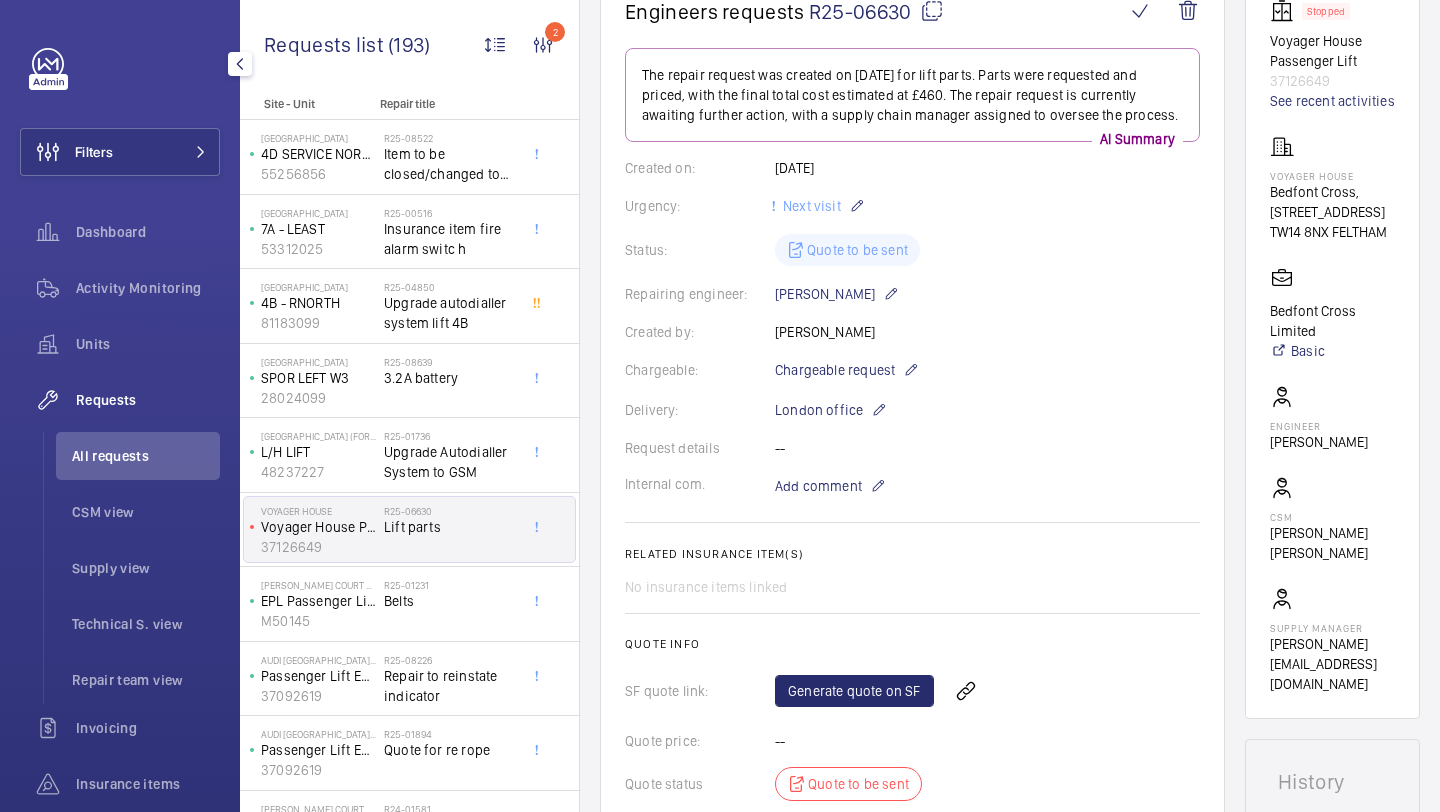 scroll, scrollTop: 168, scrollLeft: 0, axis: vertical 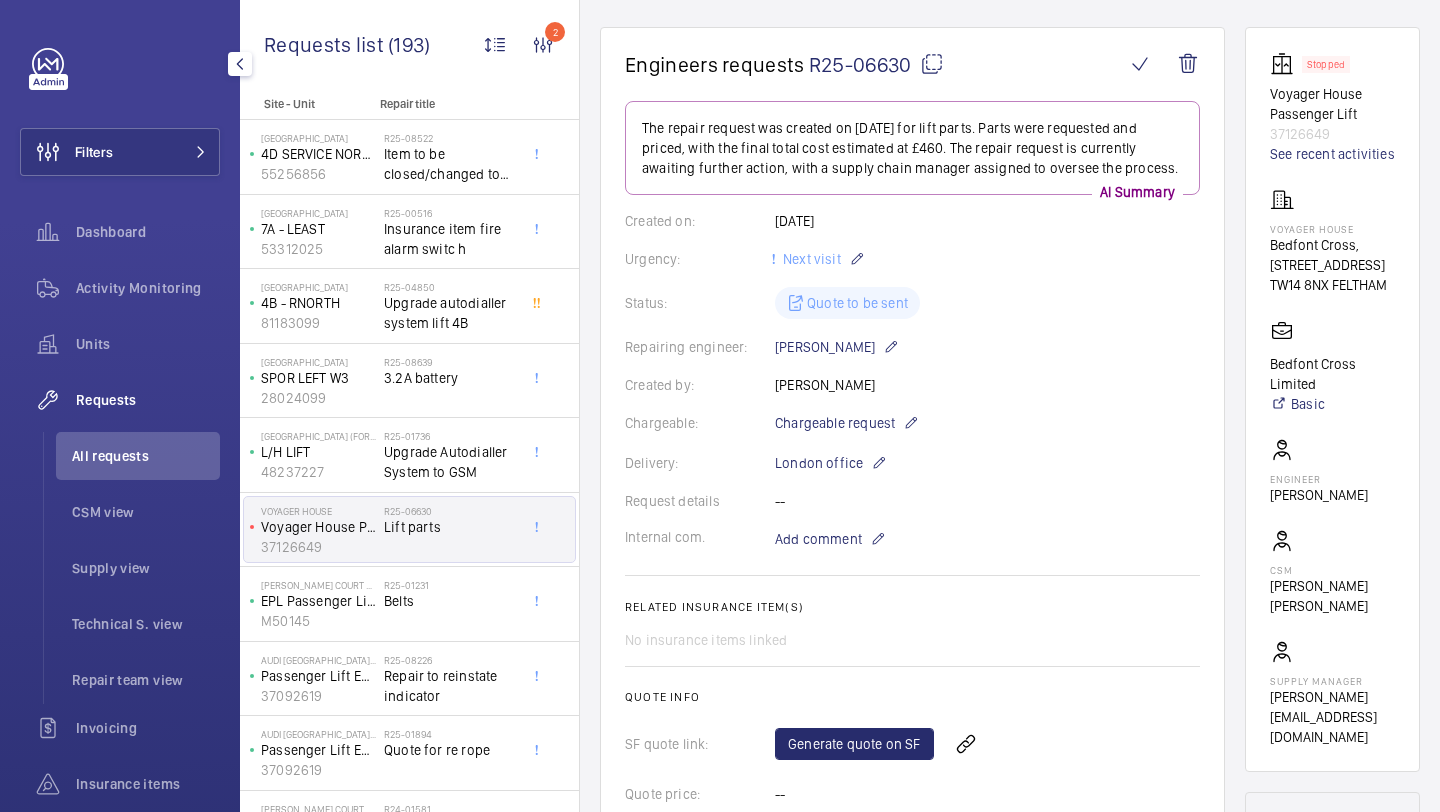 click on "Created on:  [DATE]" 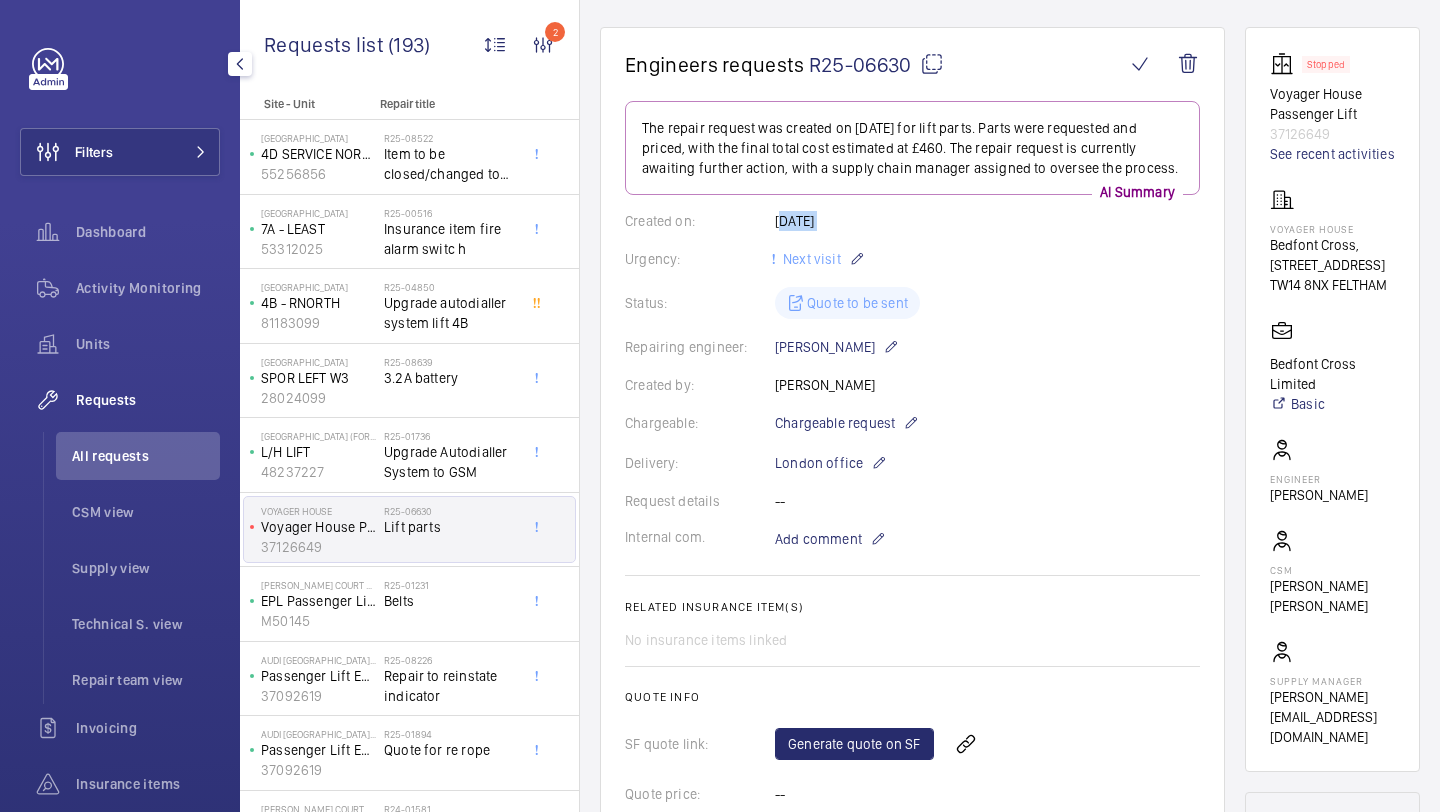 click on "Created on:  [DATE]" 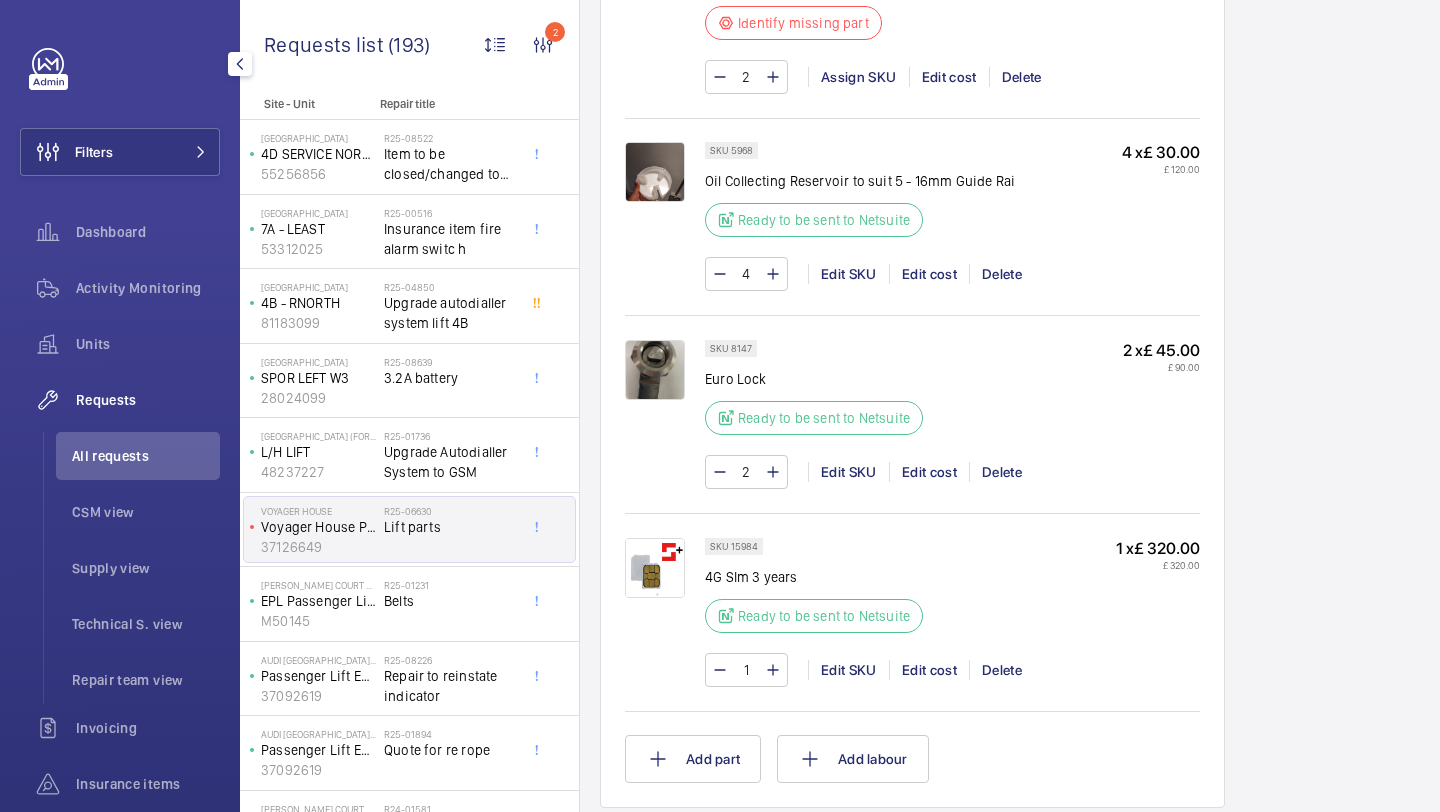 scroll, scrollTop: 931, scrollLeft: 0, axis: vertical 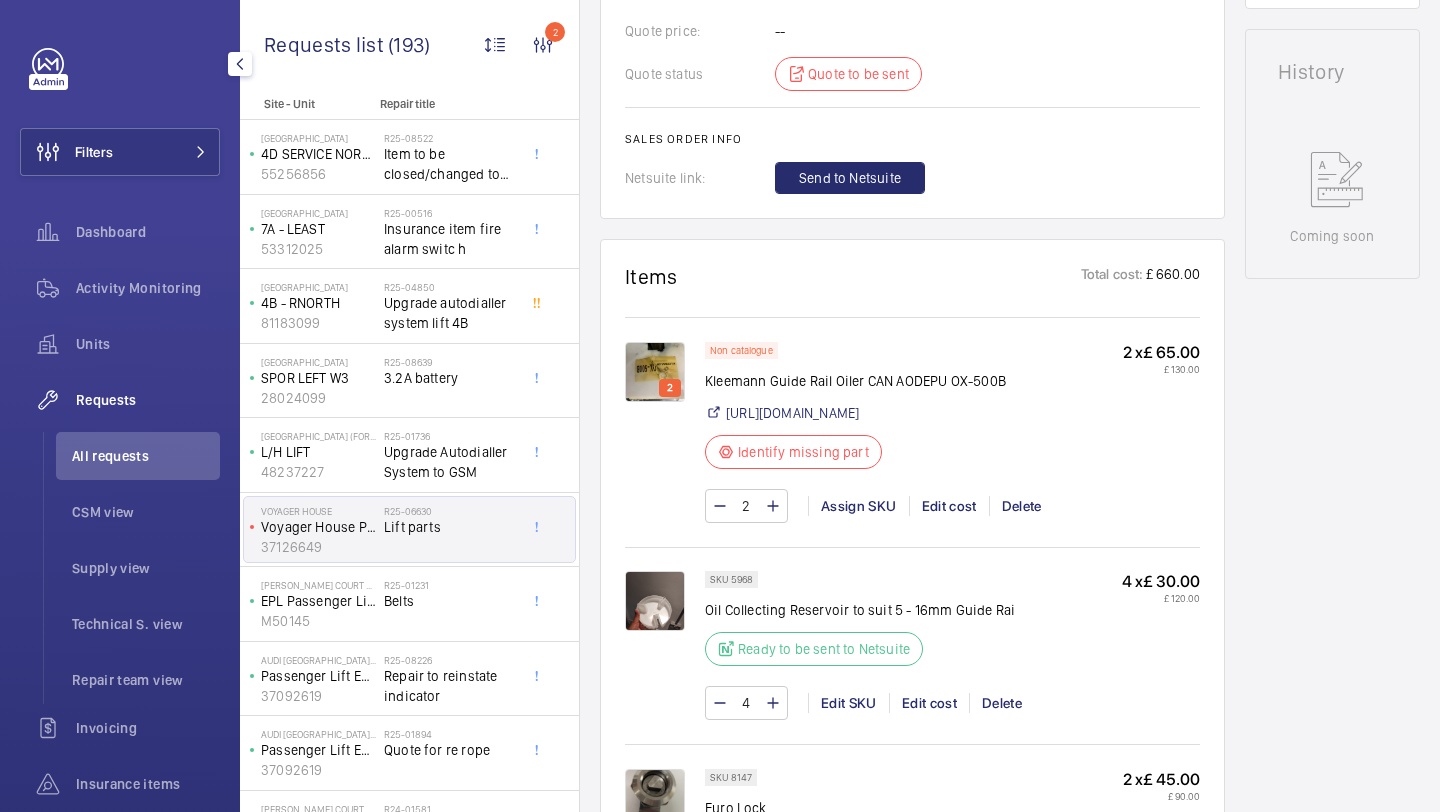 click 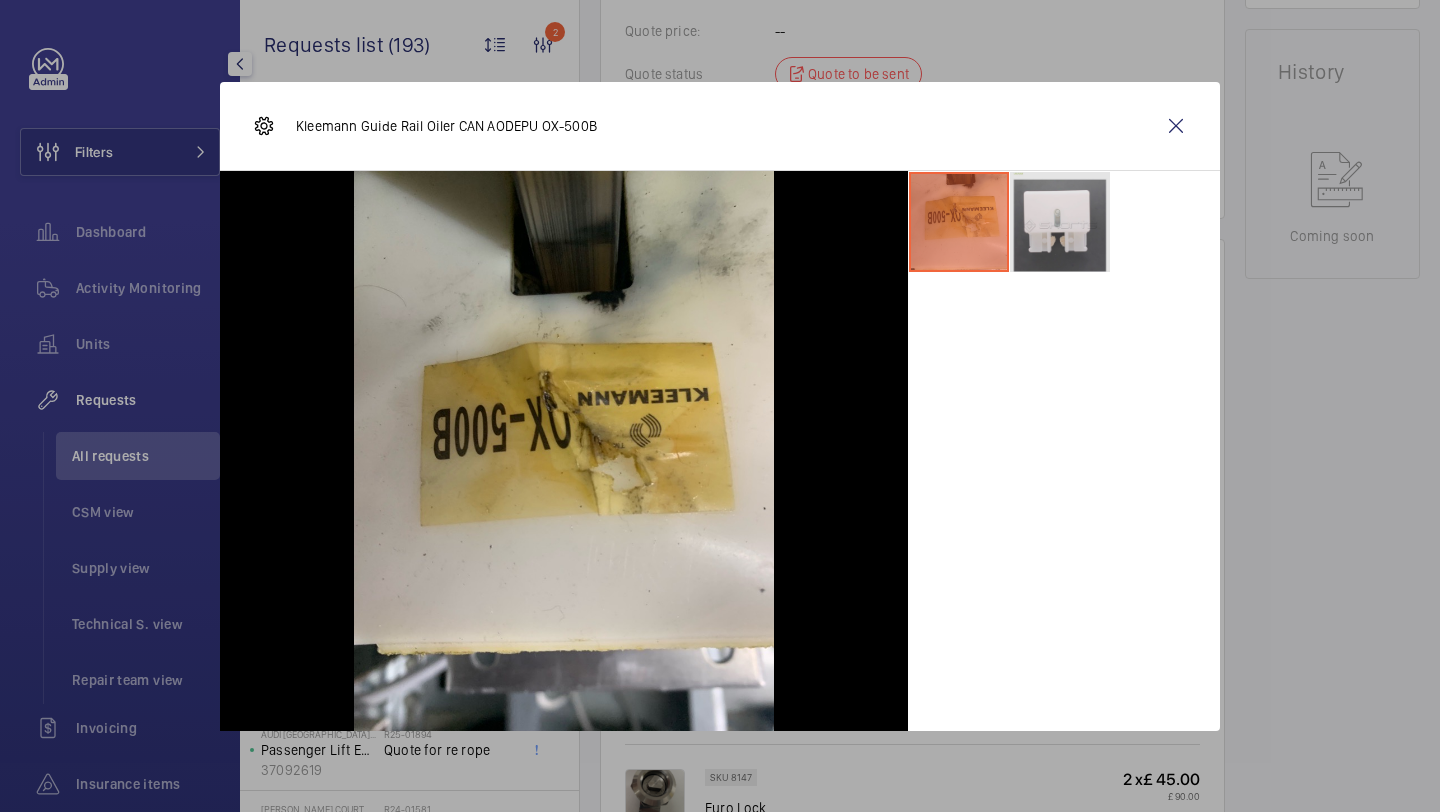 click at bounding box center (1060, 222) 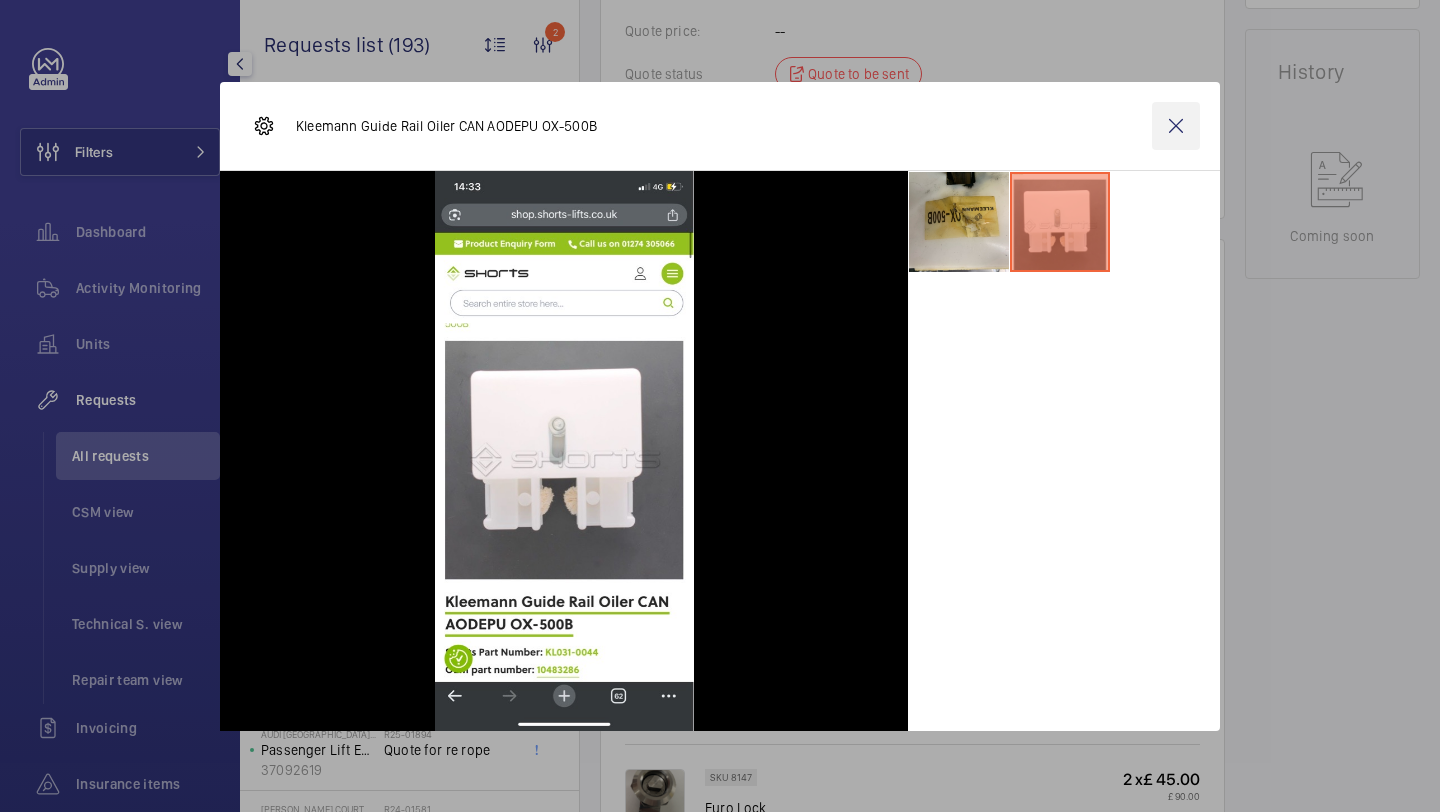 click at bounding box center [1176, 126] 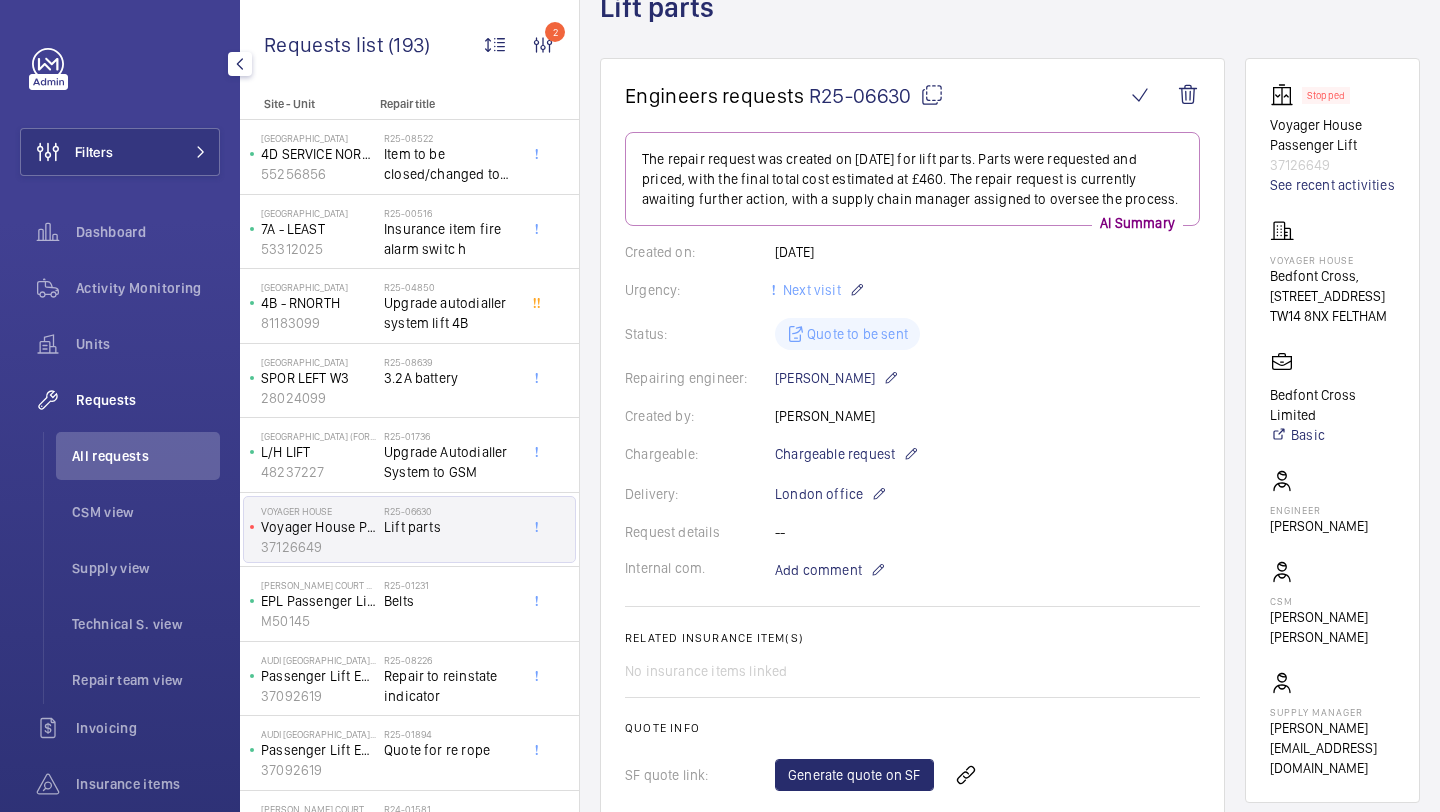 scroll, scrollTop: 155, scrollLeft: 0, axis: vertical 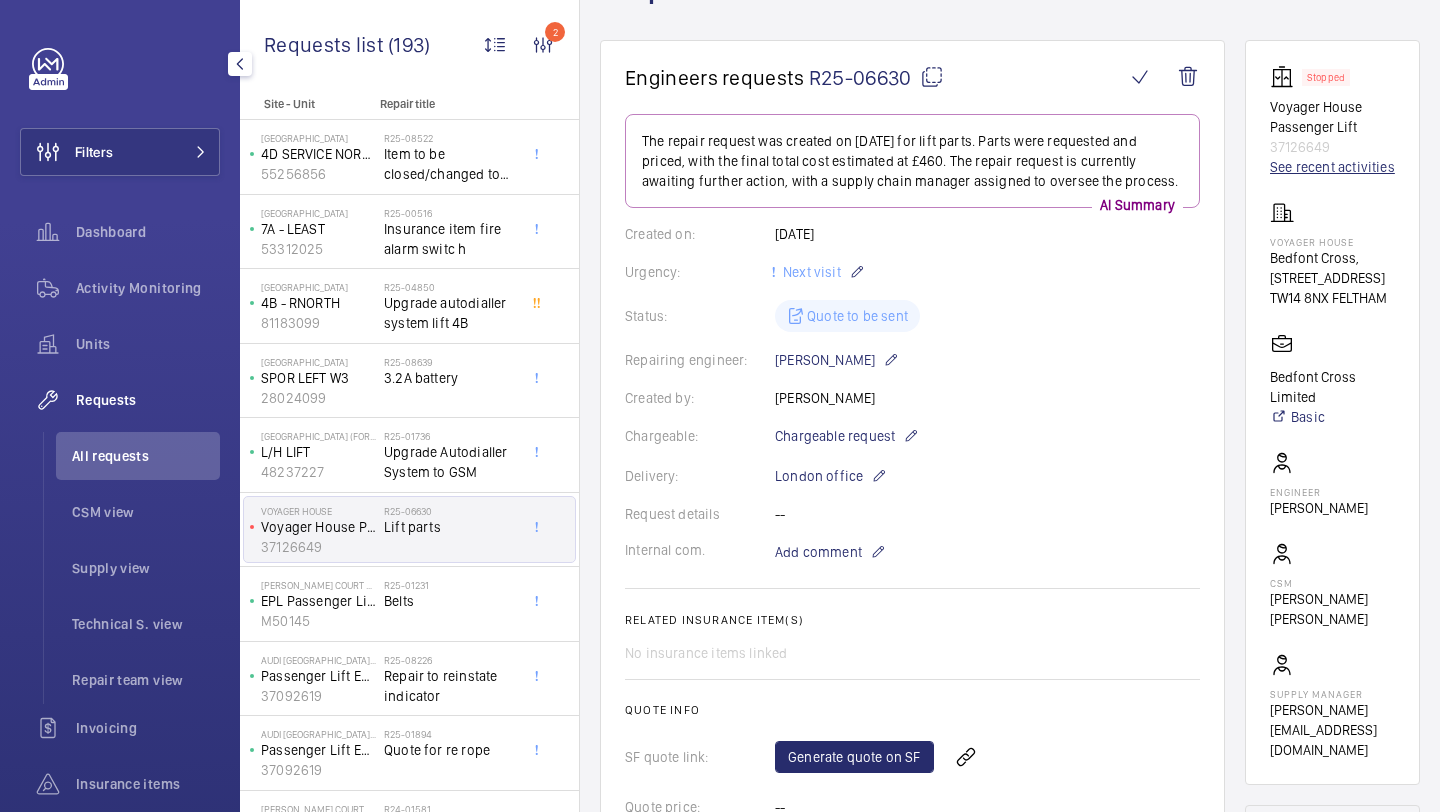click on "See recent activities" 